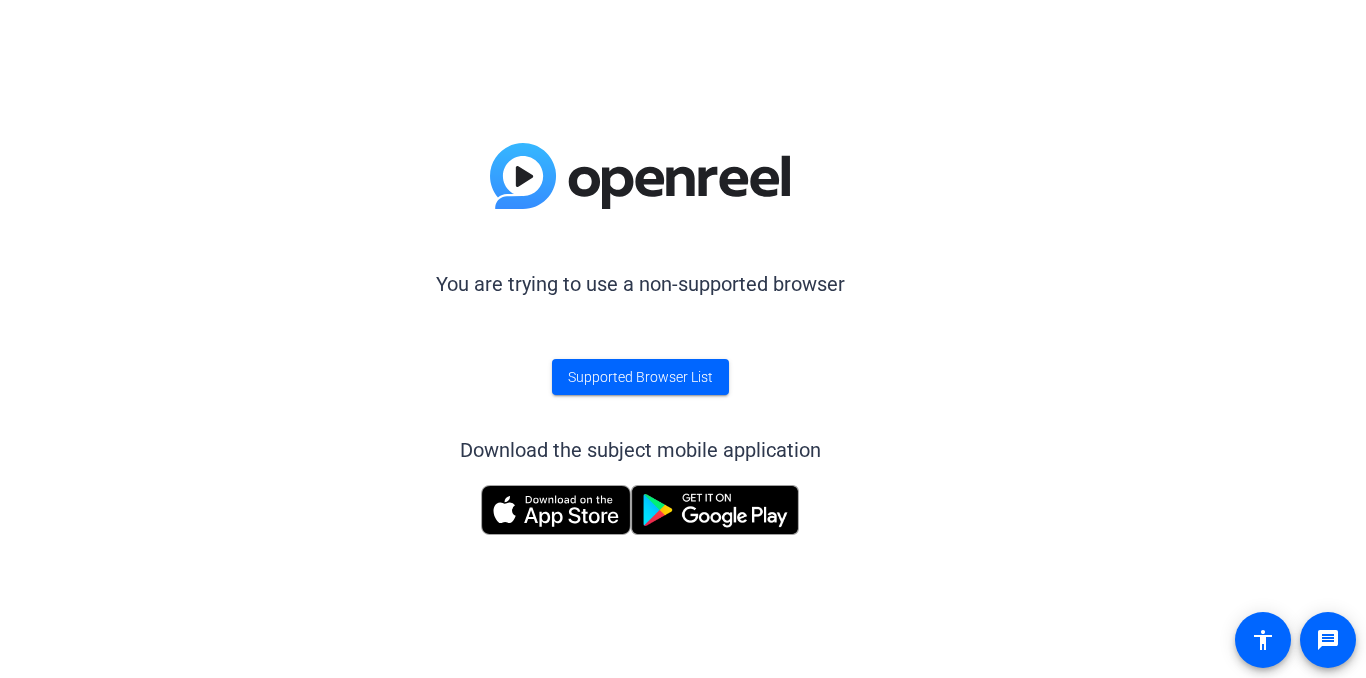 scroll, scrollTop: 0, scrollLeft: 0, axis: both 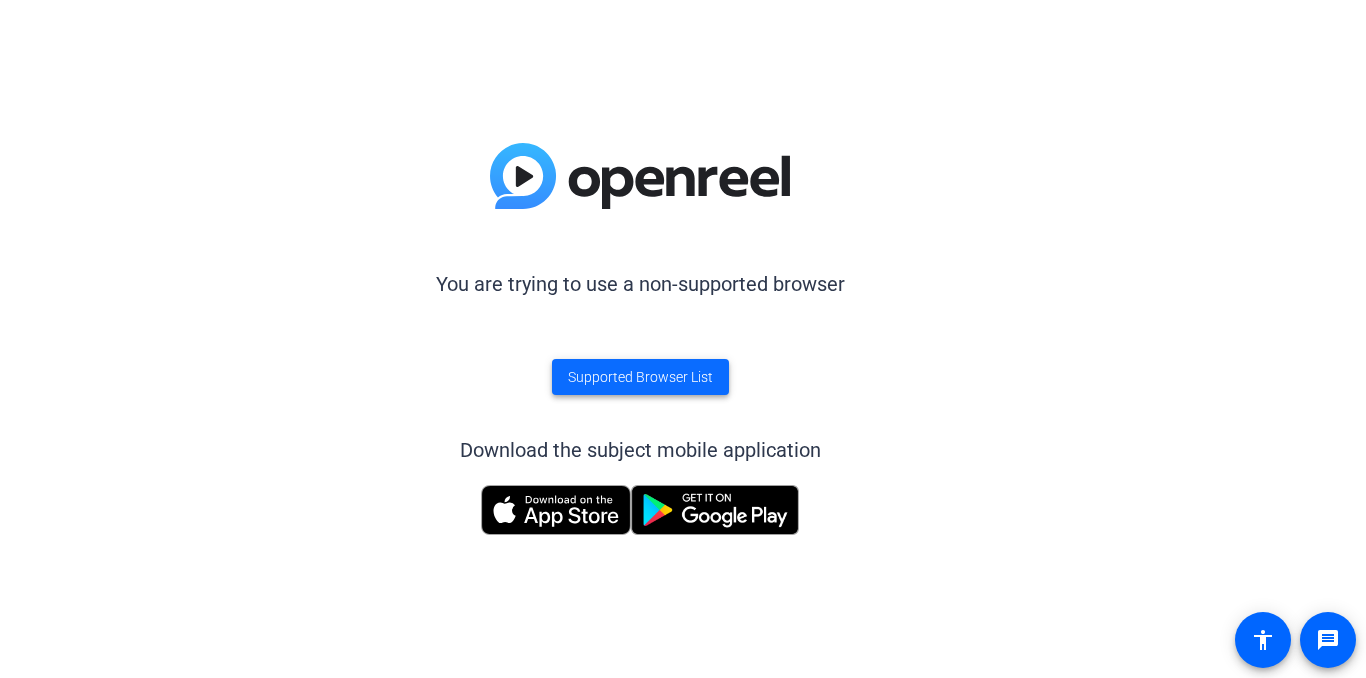 click on "Supported Browser List" 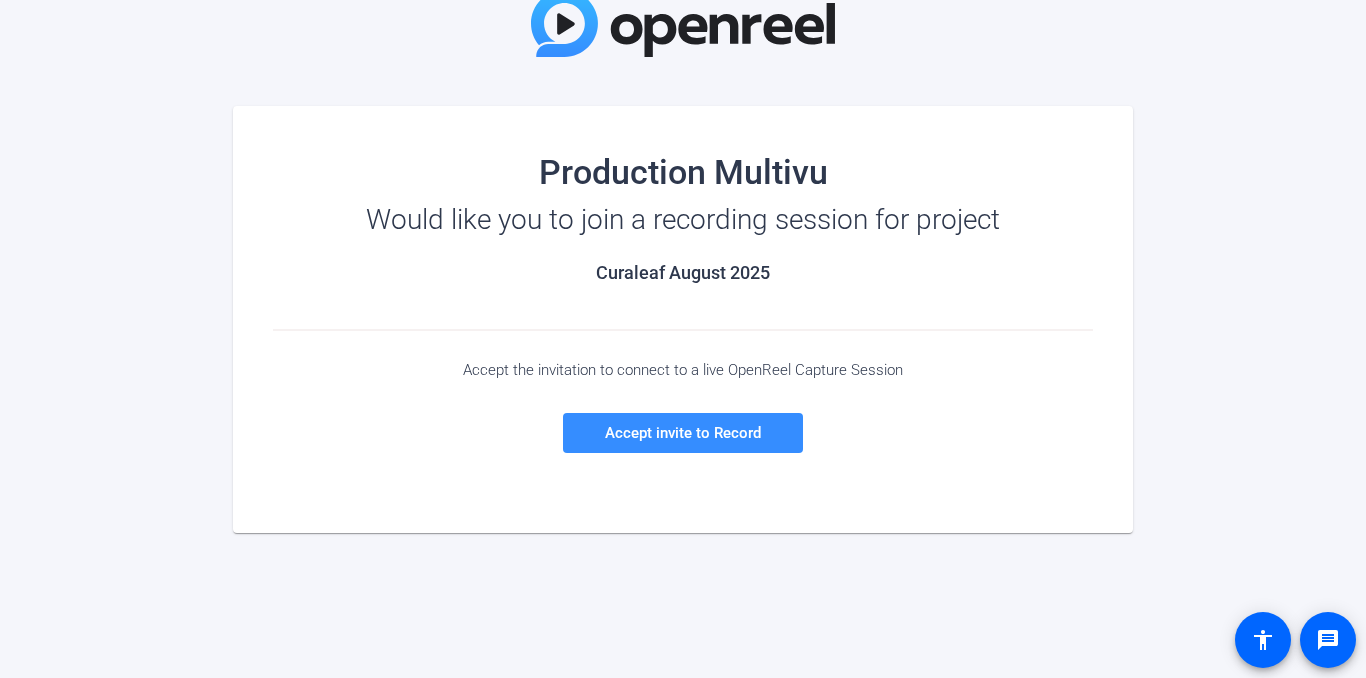 scroll, scrollTop: 144, scrollLeft: 0, axis: vertical 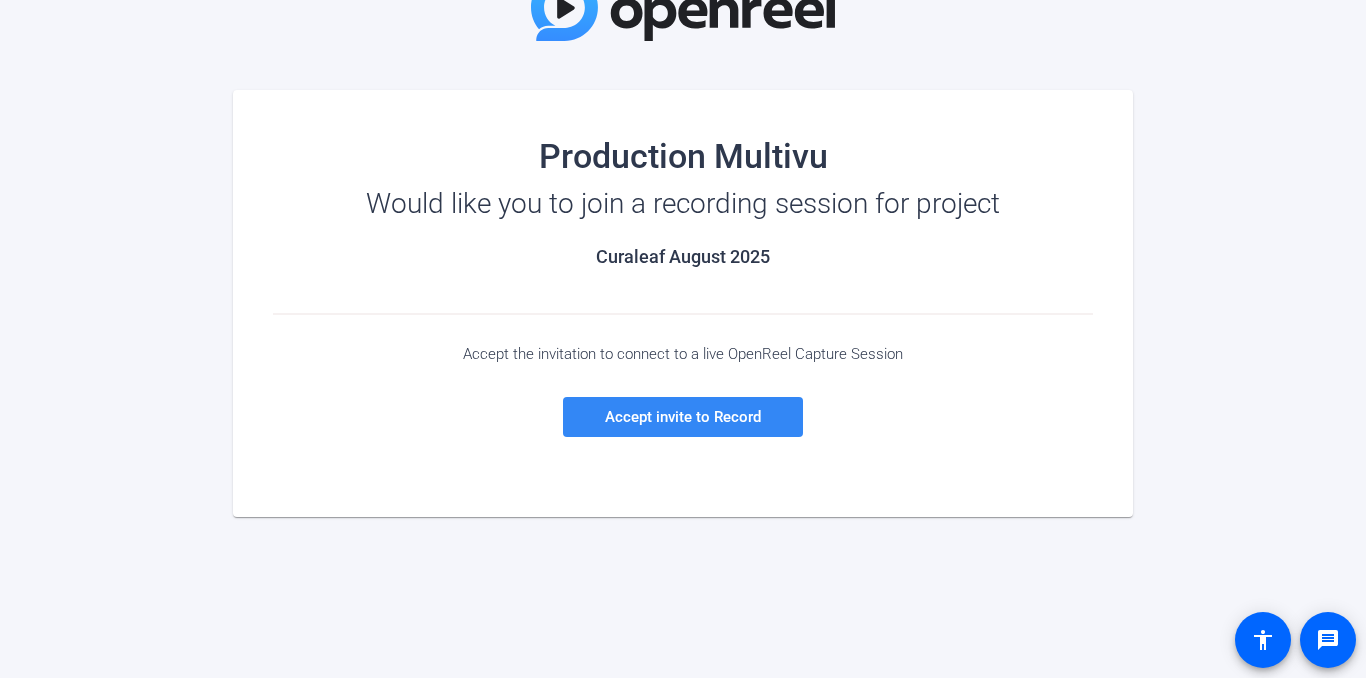 click on "Accept invite to Record" 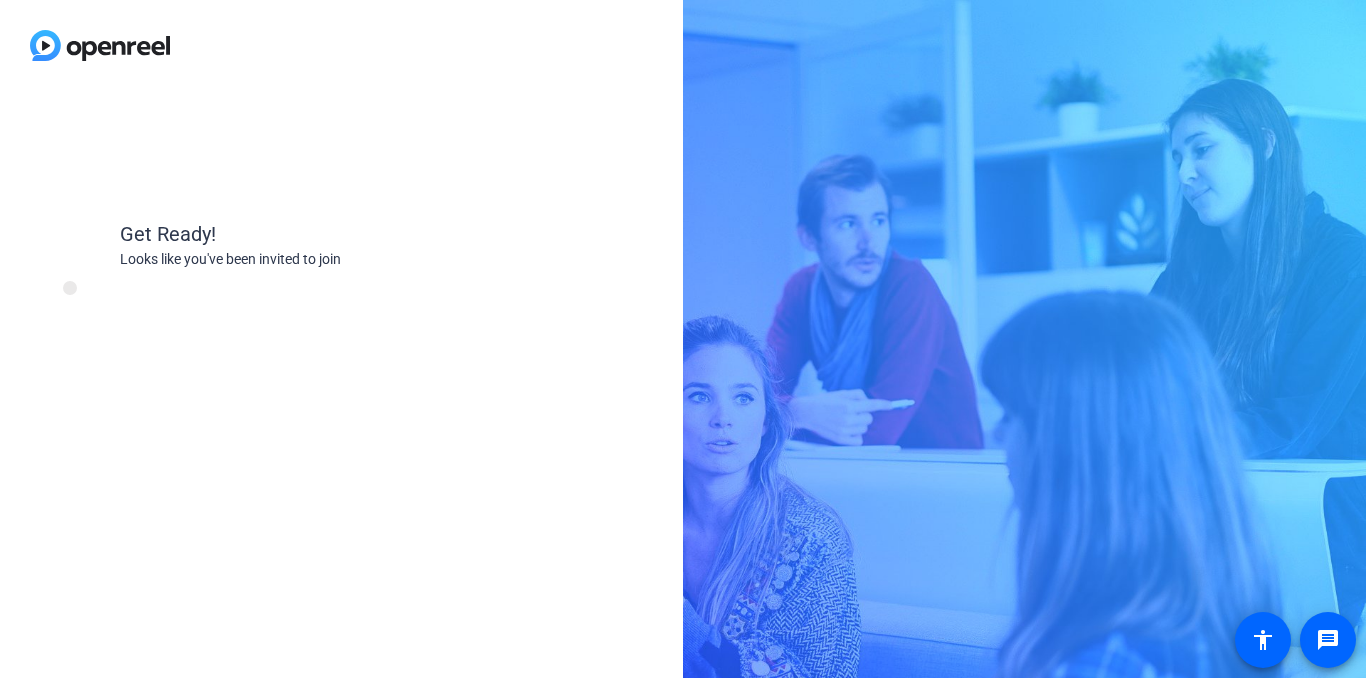 scroll, scrollTop: 0, scrollLeft: 0, axis: both 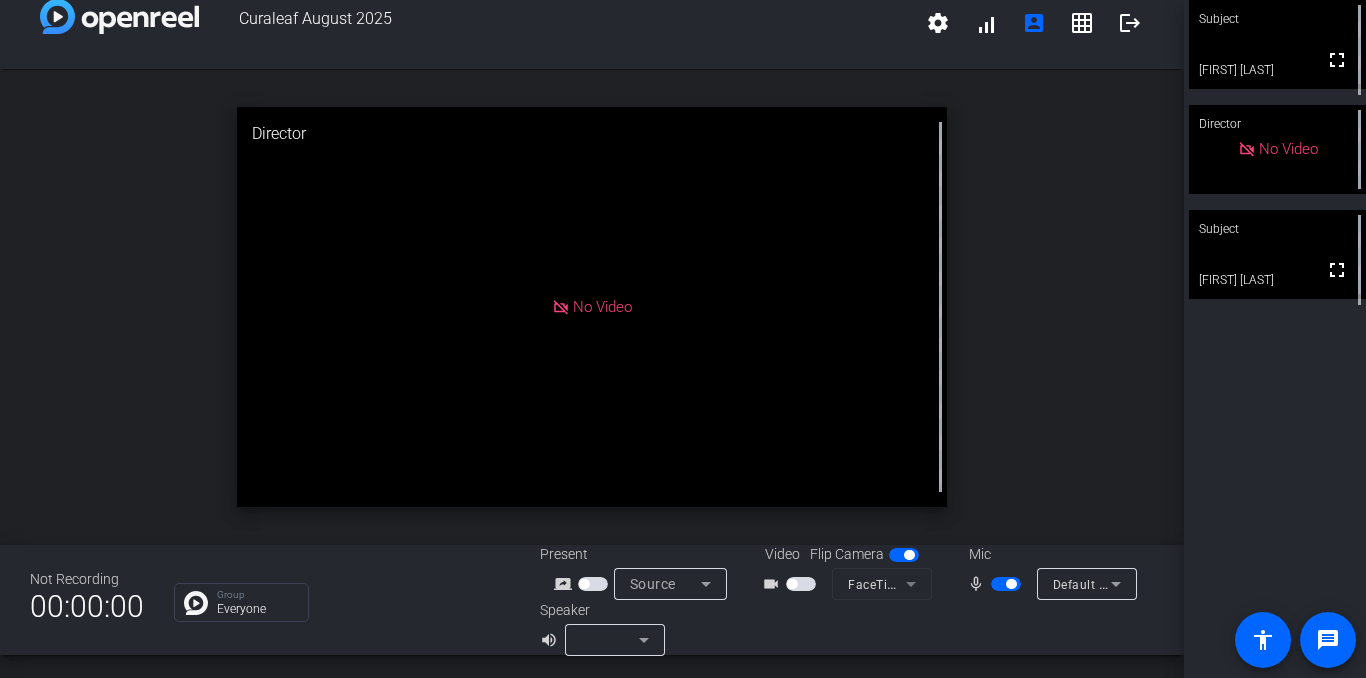 click at bounding box center (1006, 584) 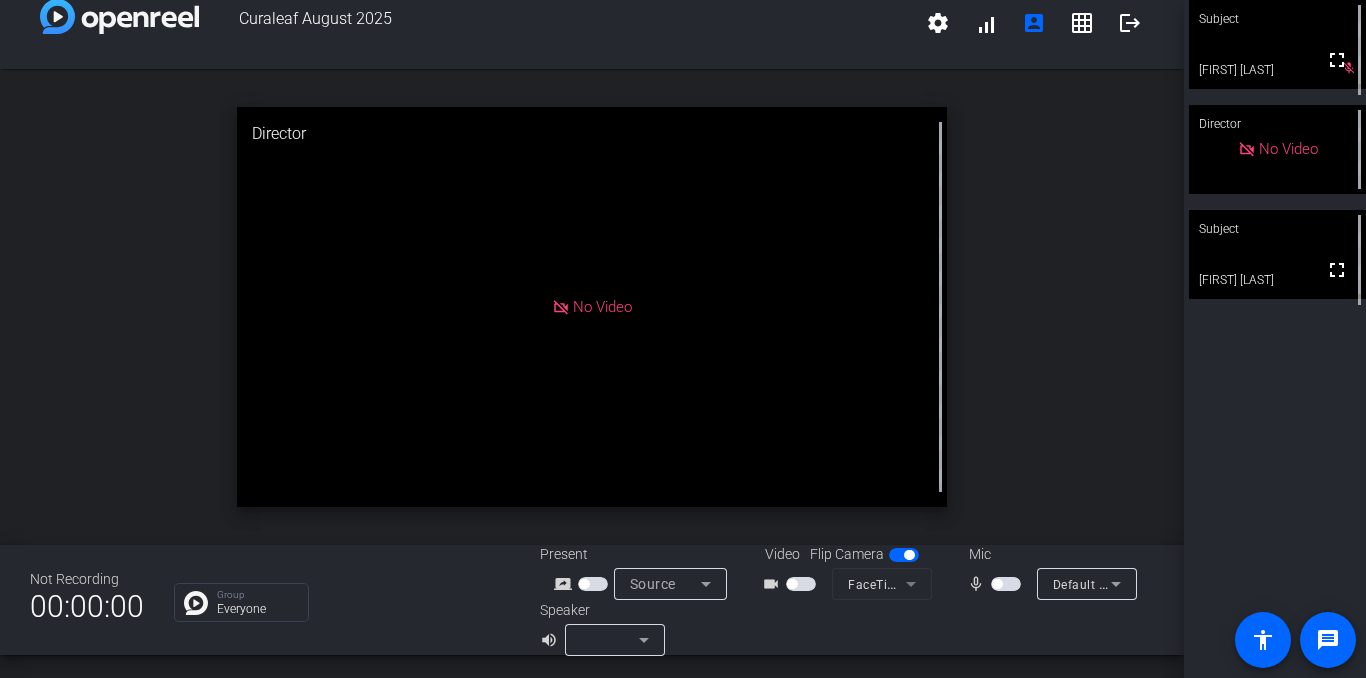 click at bounding box center (997, 584) 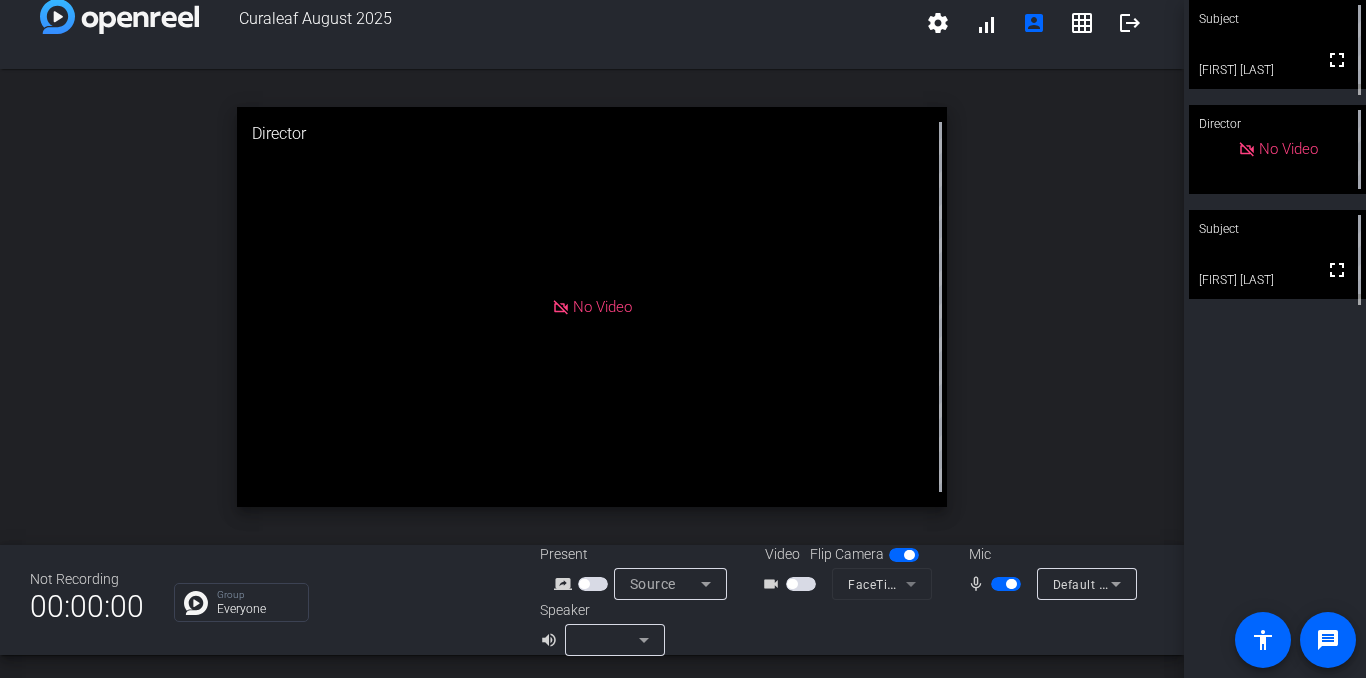 click on "mic_none" at bounding box center [979, 584] 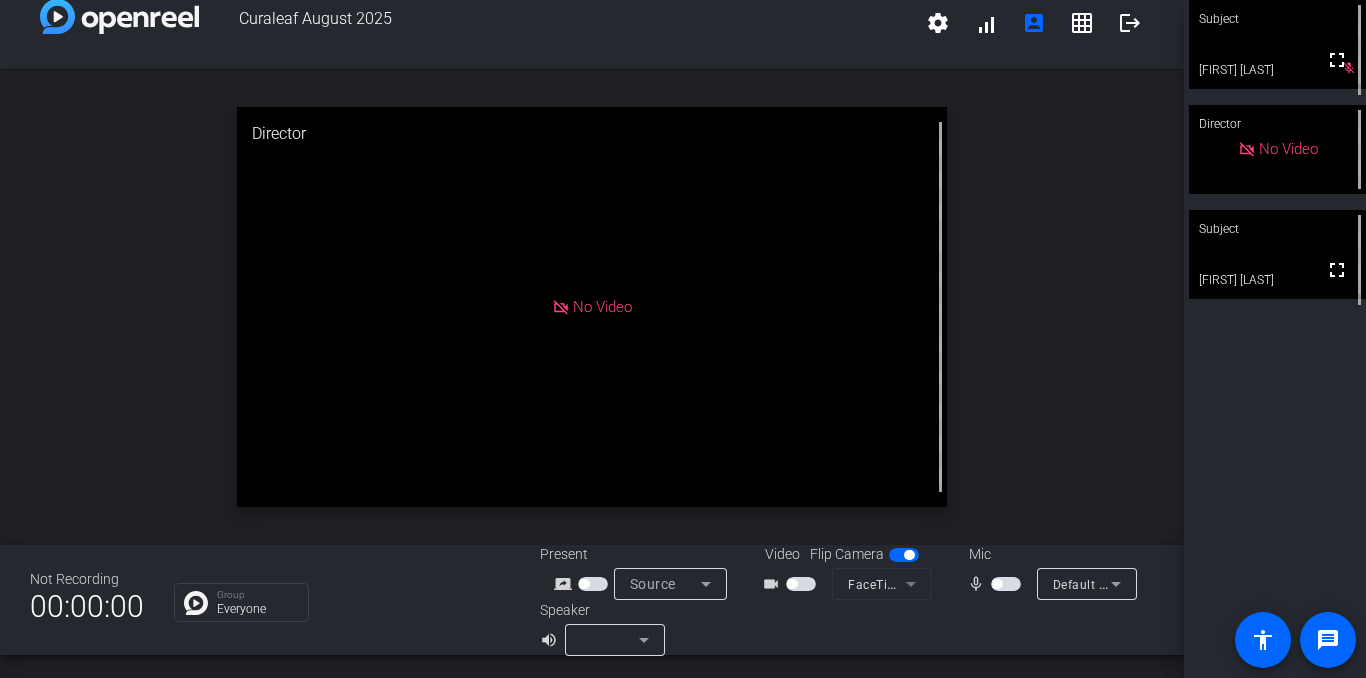 click at bounding box center (997, 584) 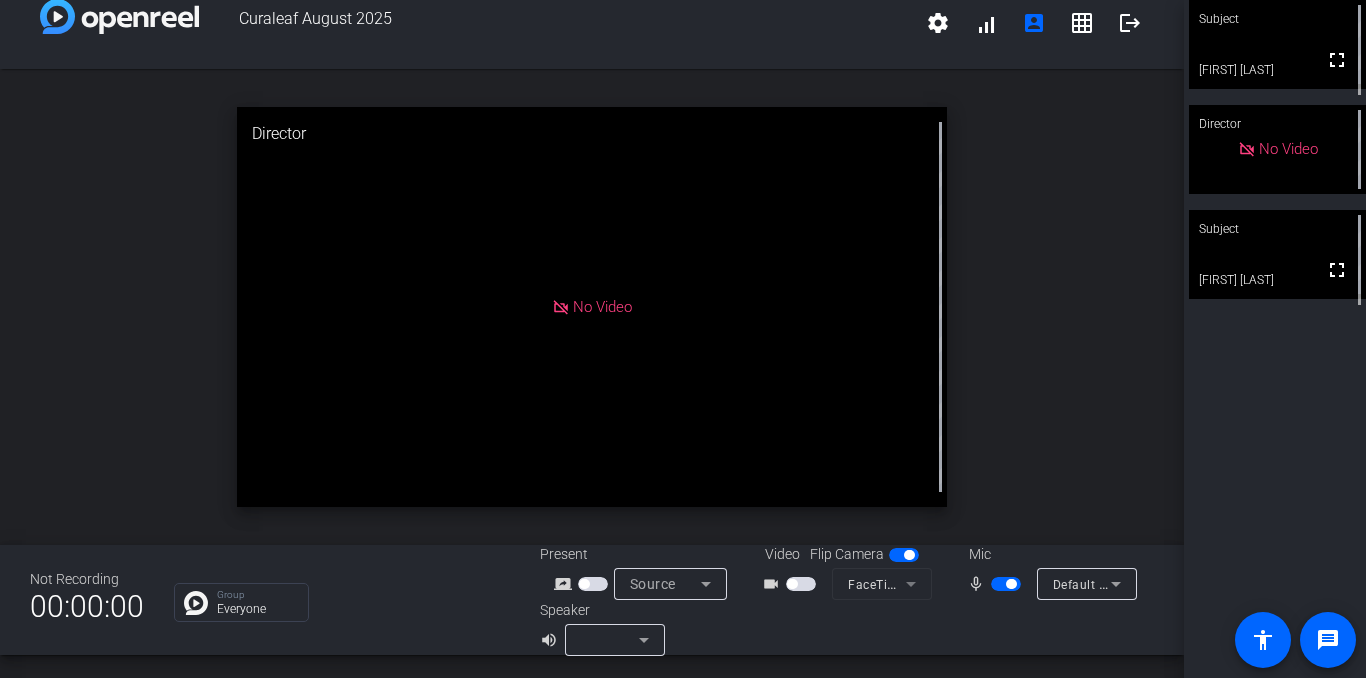 click at bounding box center [1011, 584] 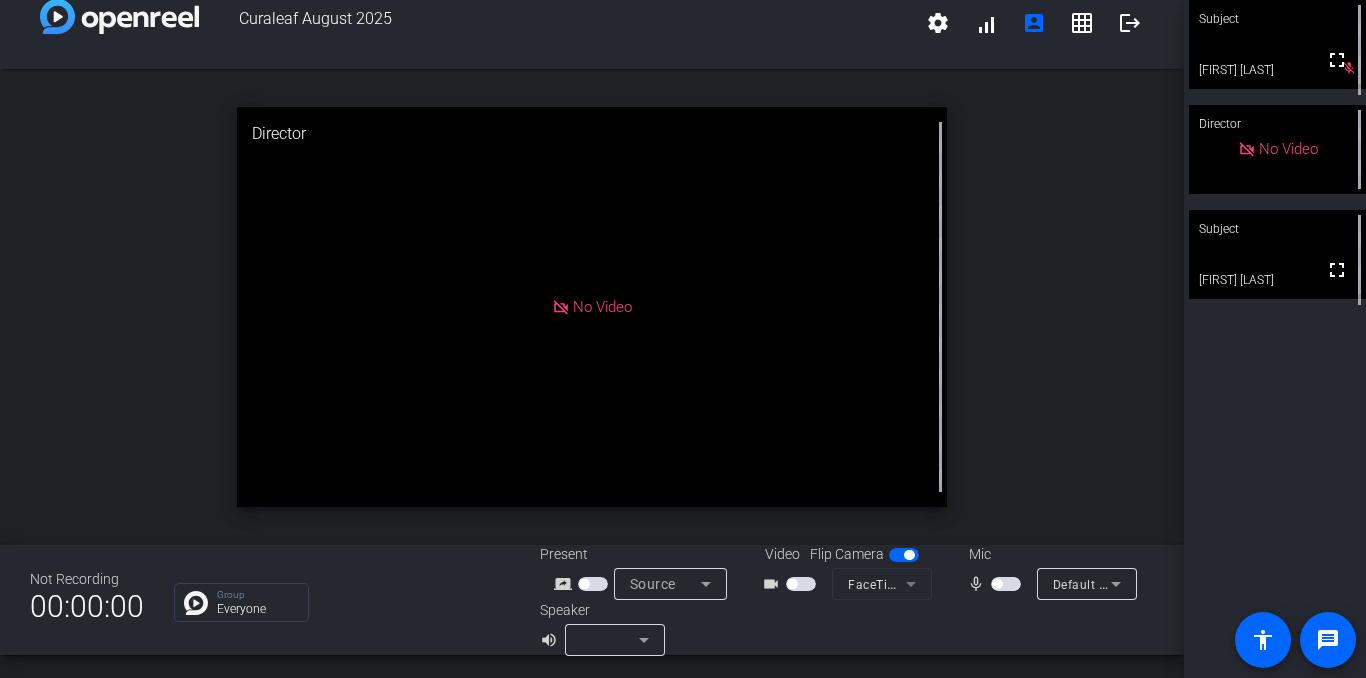 click at bounding box center [997, 584] 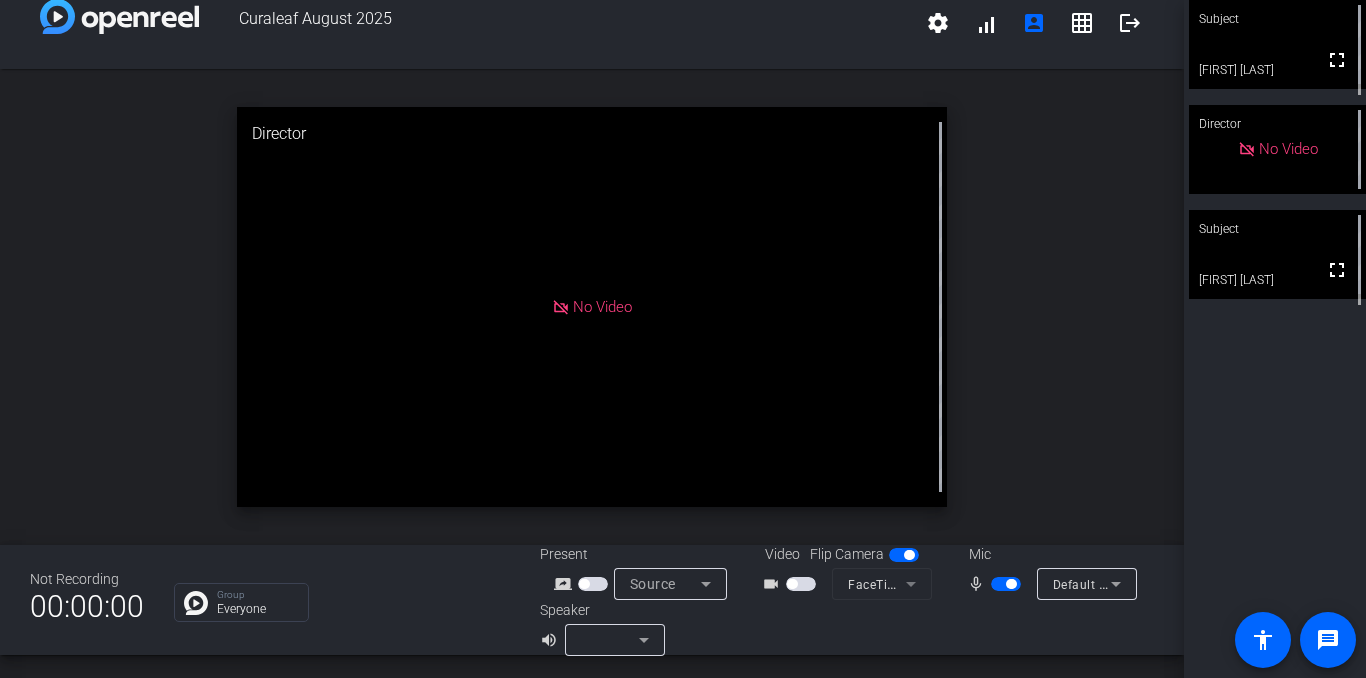 drag, startPoint x: 1008, startPoint y: 586, endPoint x: 983, endPoint y: 588, distance: 25.079872 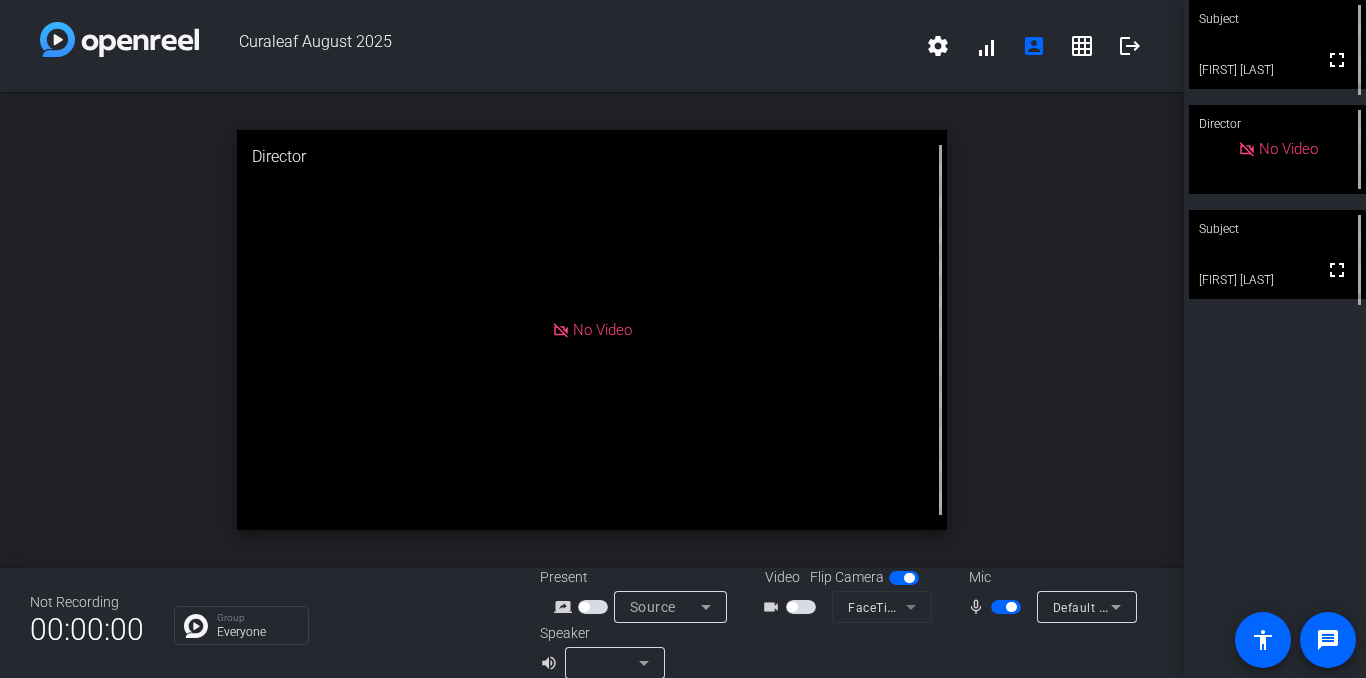 scroll, scrollTop: 23, scrollLeft: 0, axis: vertical 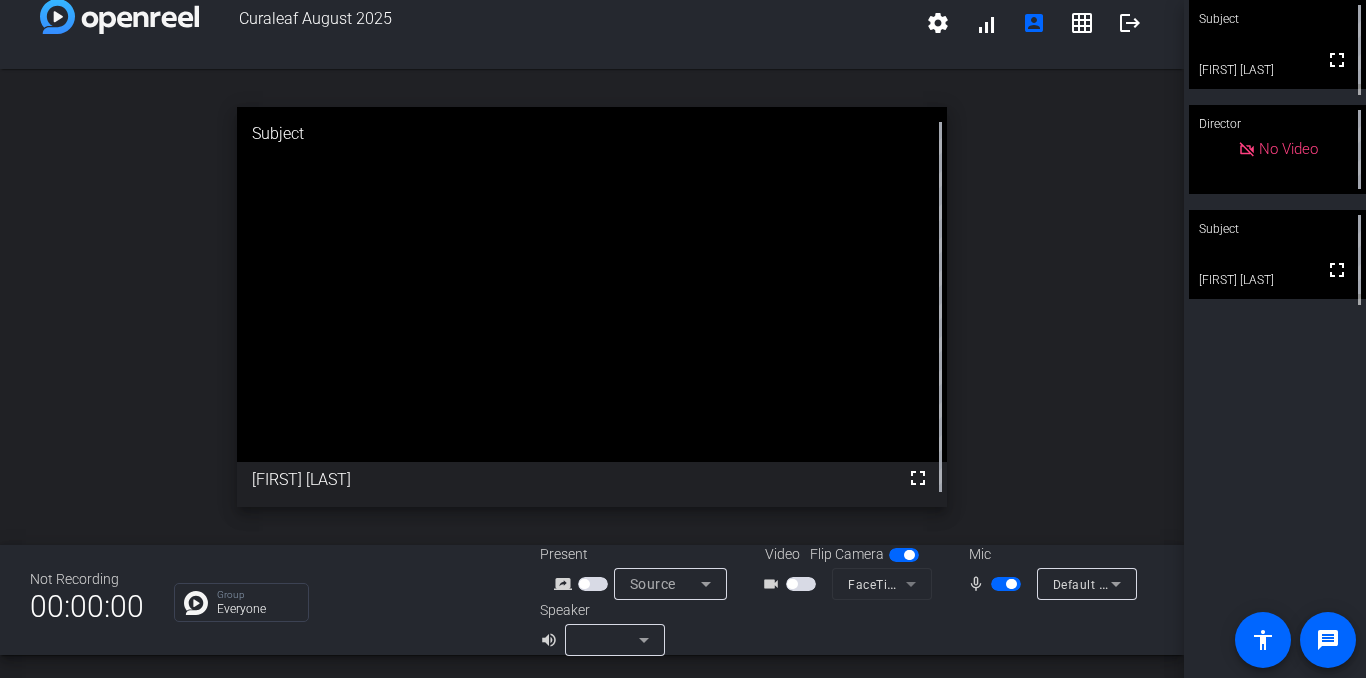 click at bounding box center [1011, 584] 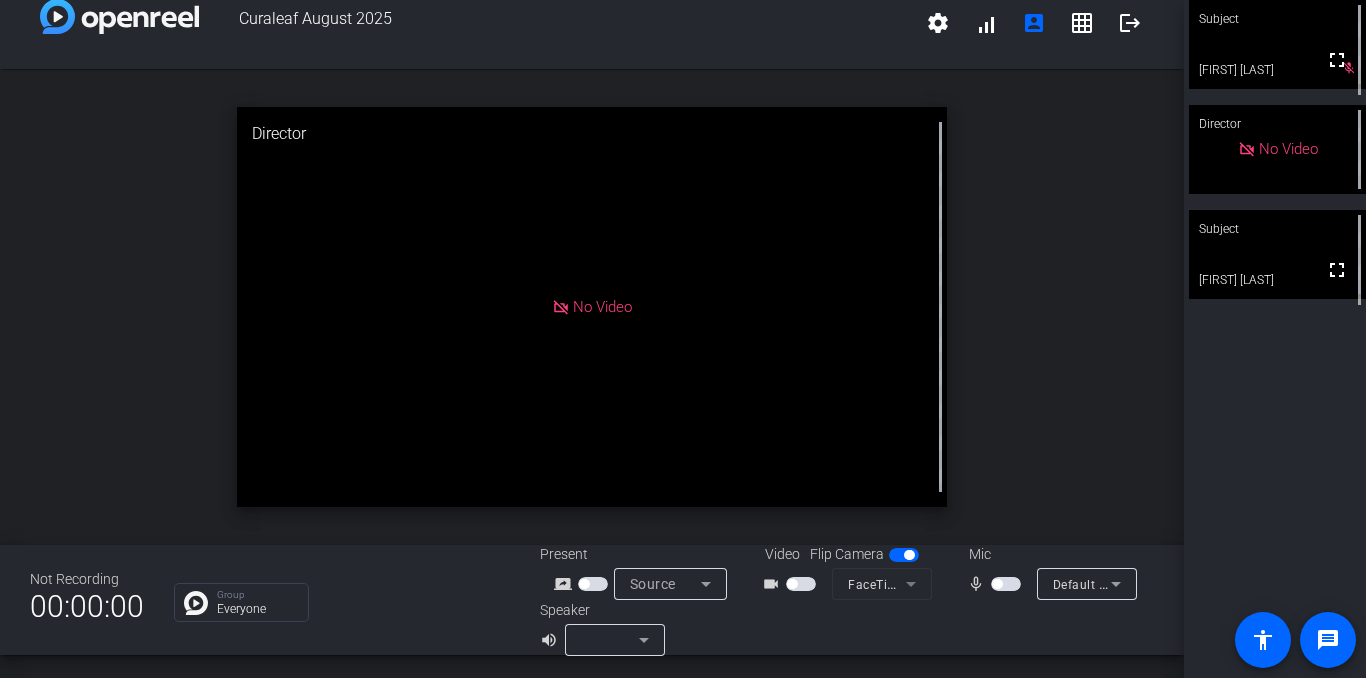 drag, startPoint x: 995, startPoint y: 585, endPoint x: 1035, endPoint y: 586, distance: 40.012497 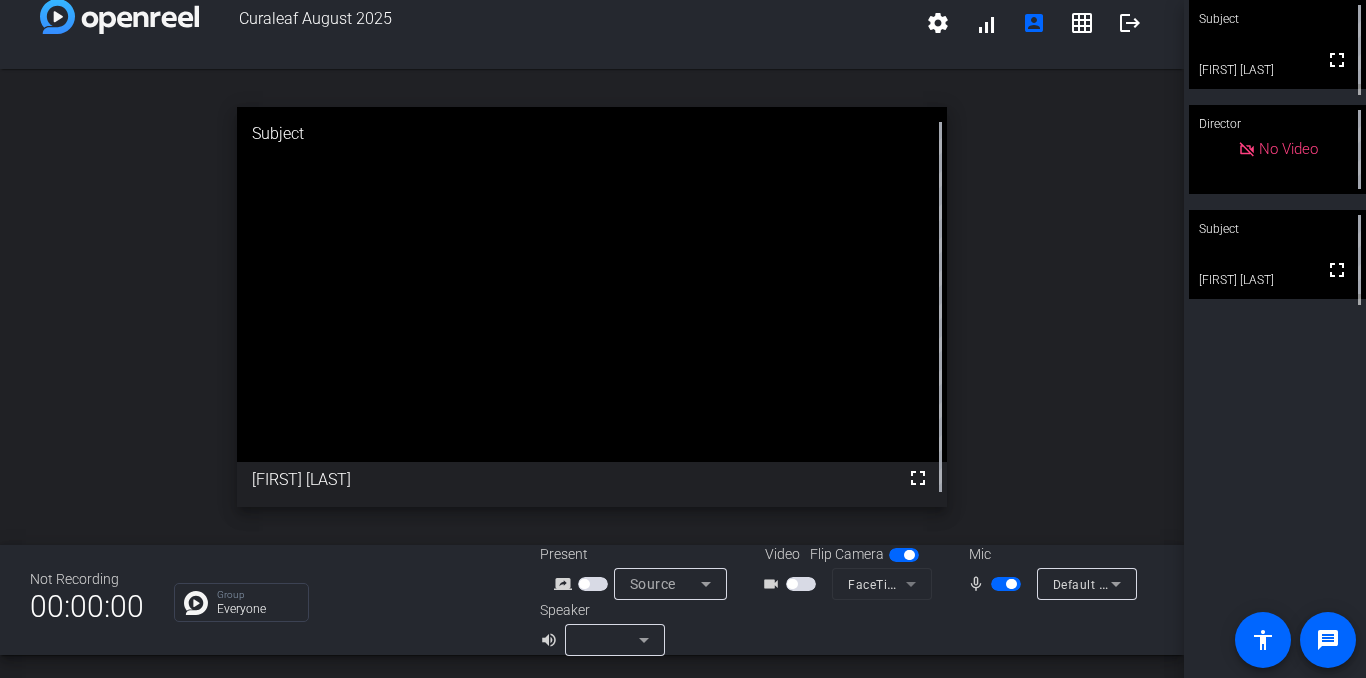 click at bounding box center (1011, 584) 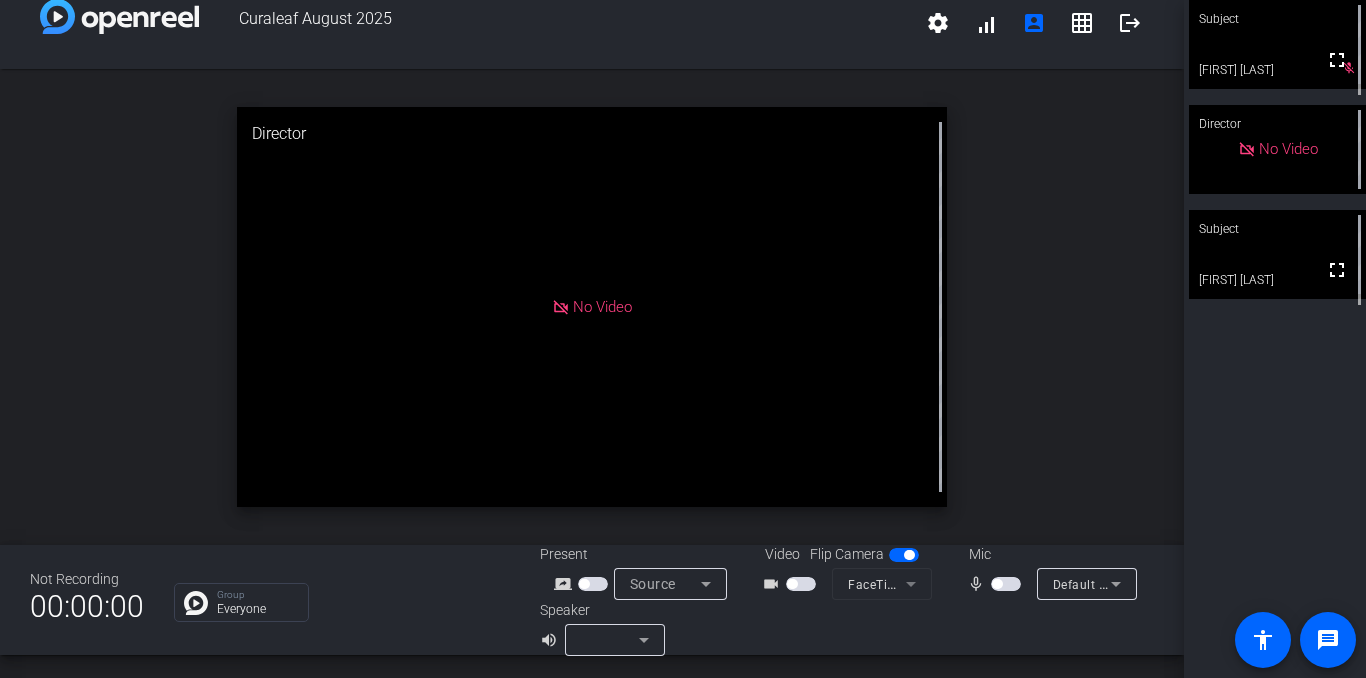 click at bounding box center [997, 584] 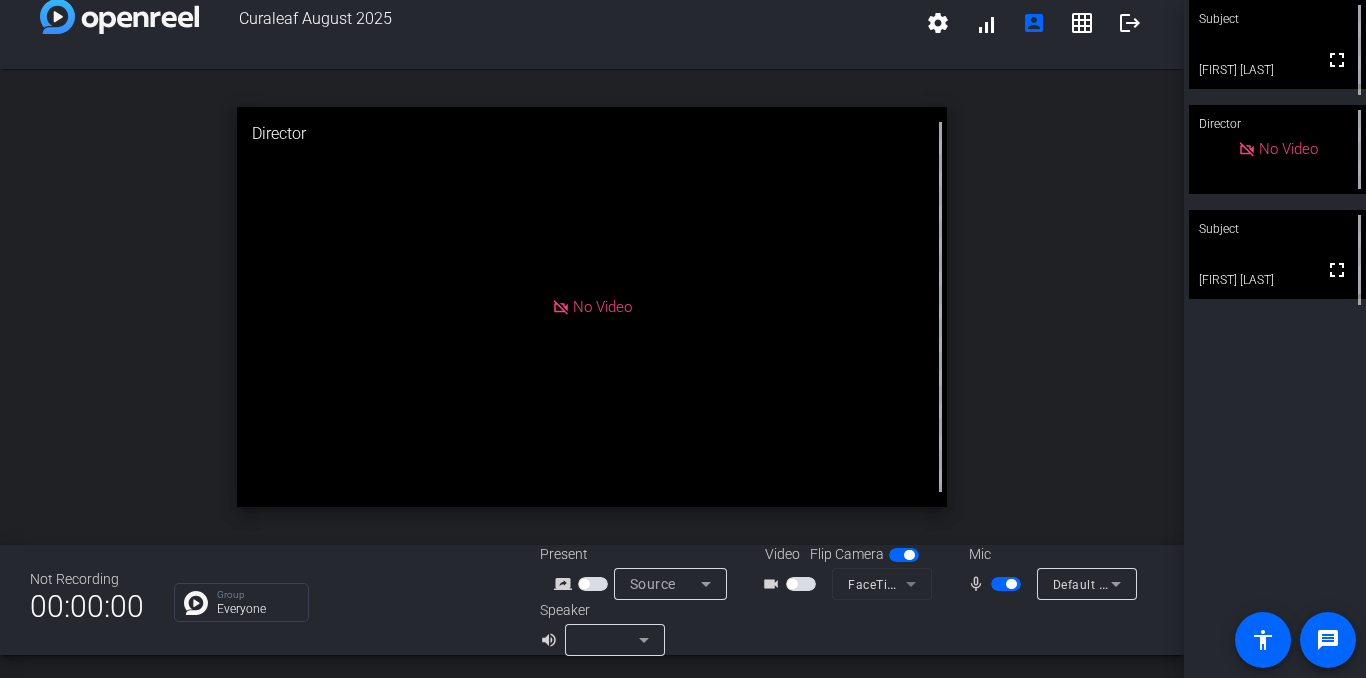 click at bounding box center [1011, 584] 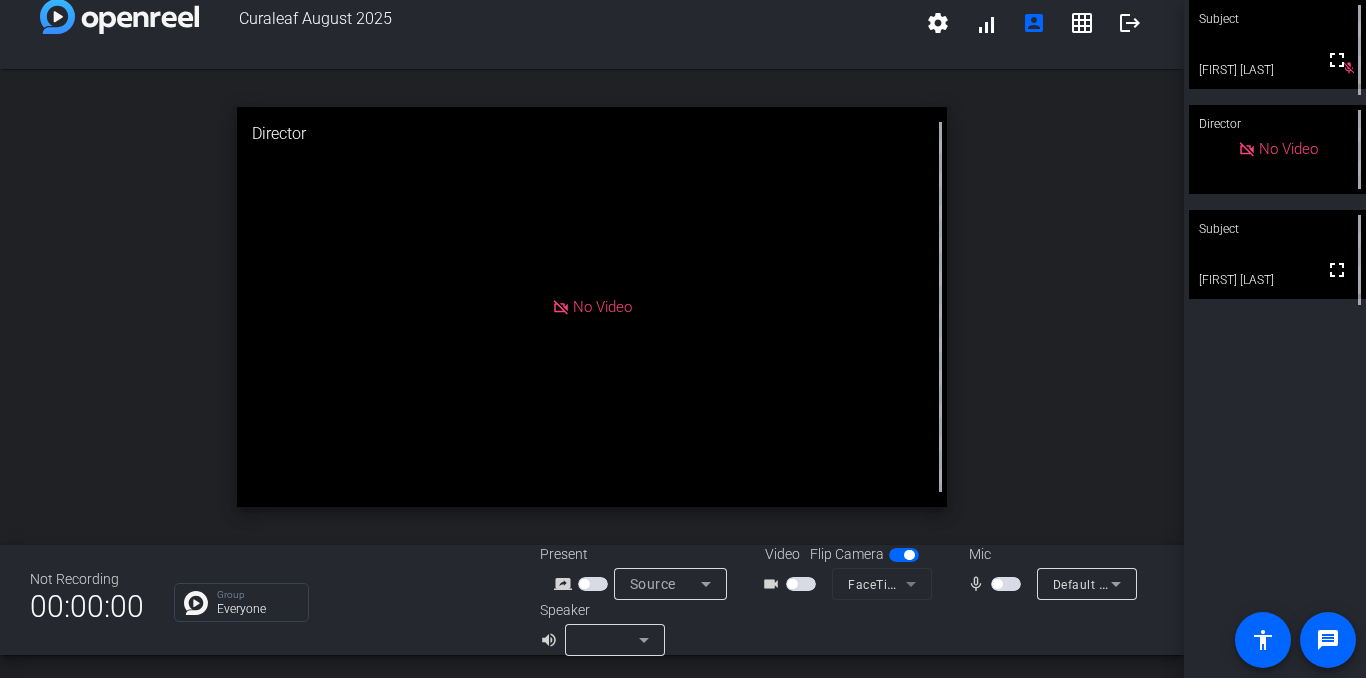 click at bounding box center [792, 584] 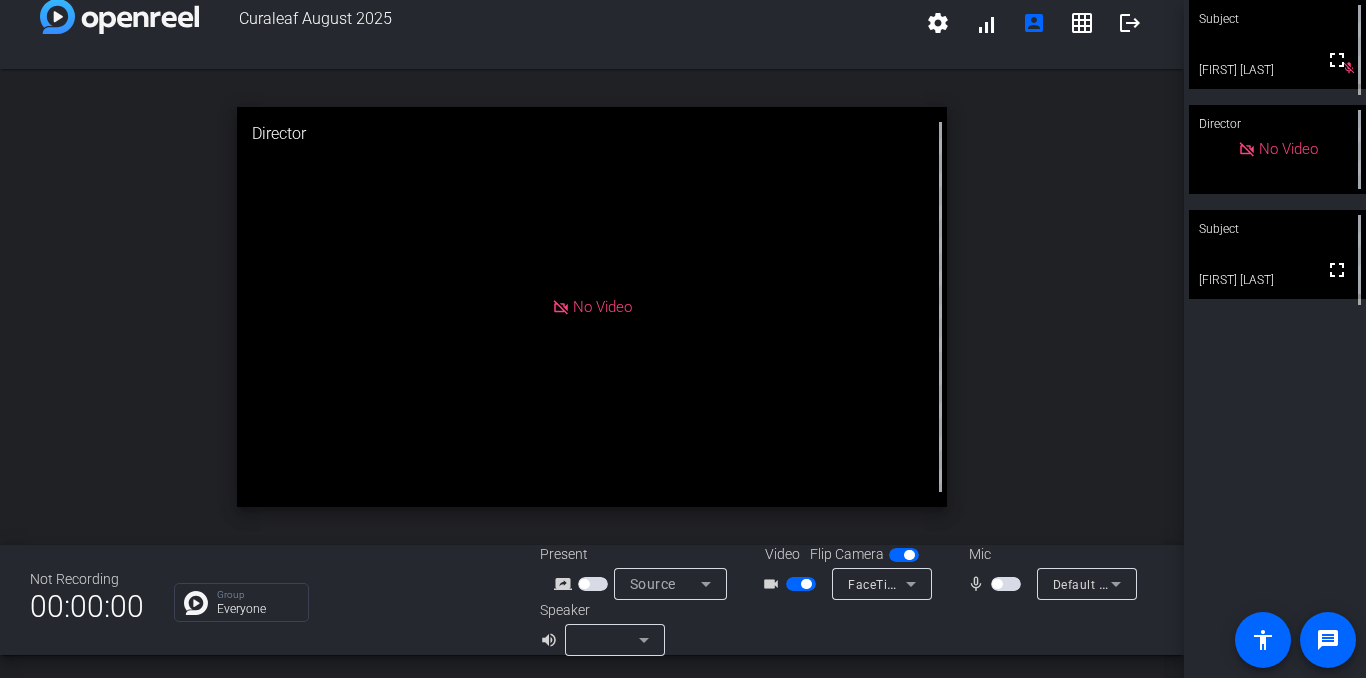 click at bounding box center (806, 584) 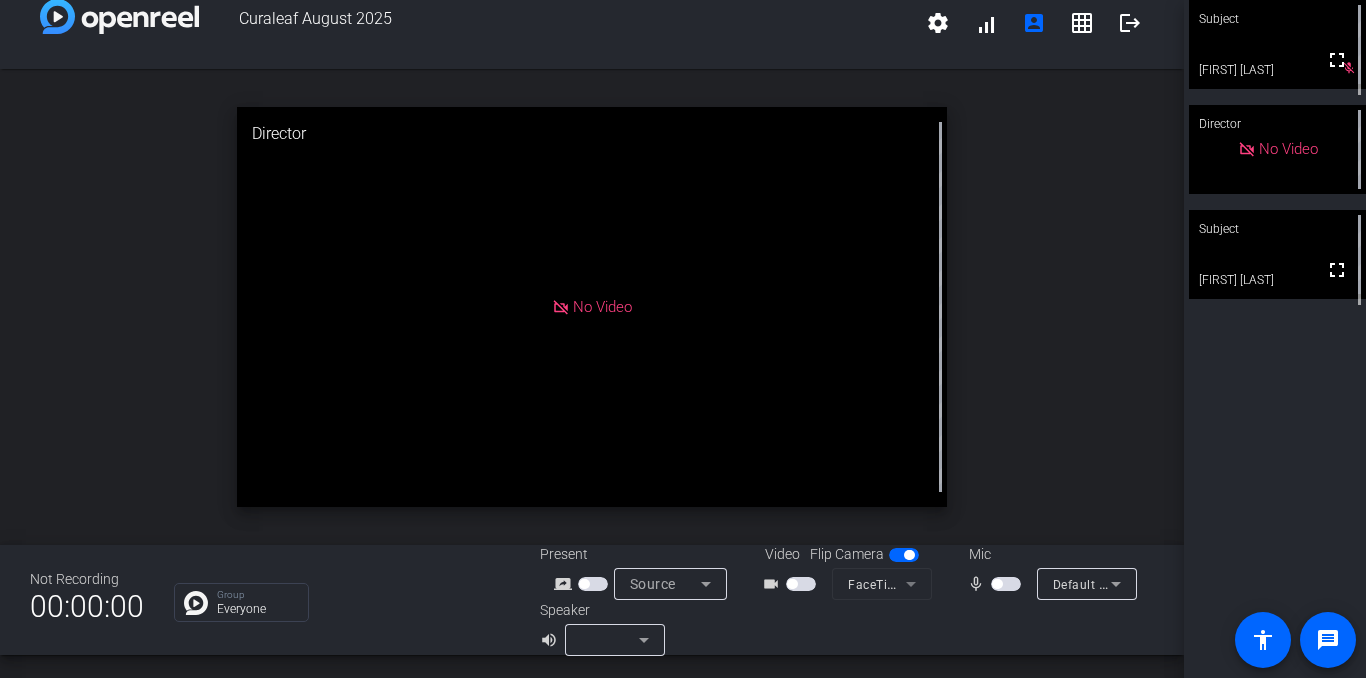 click at bounding box center (1006, 584) 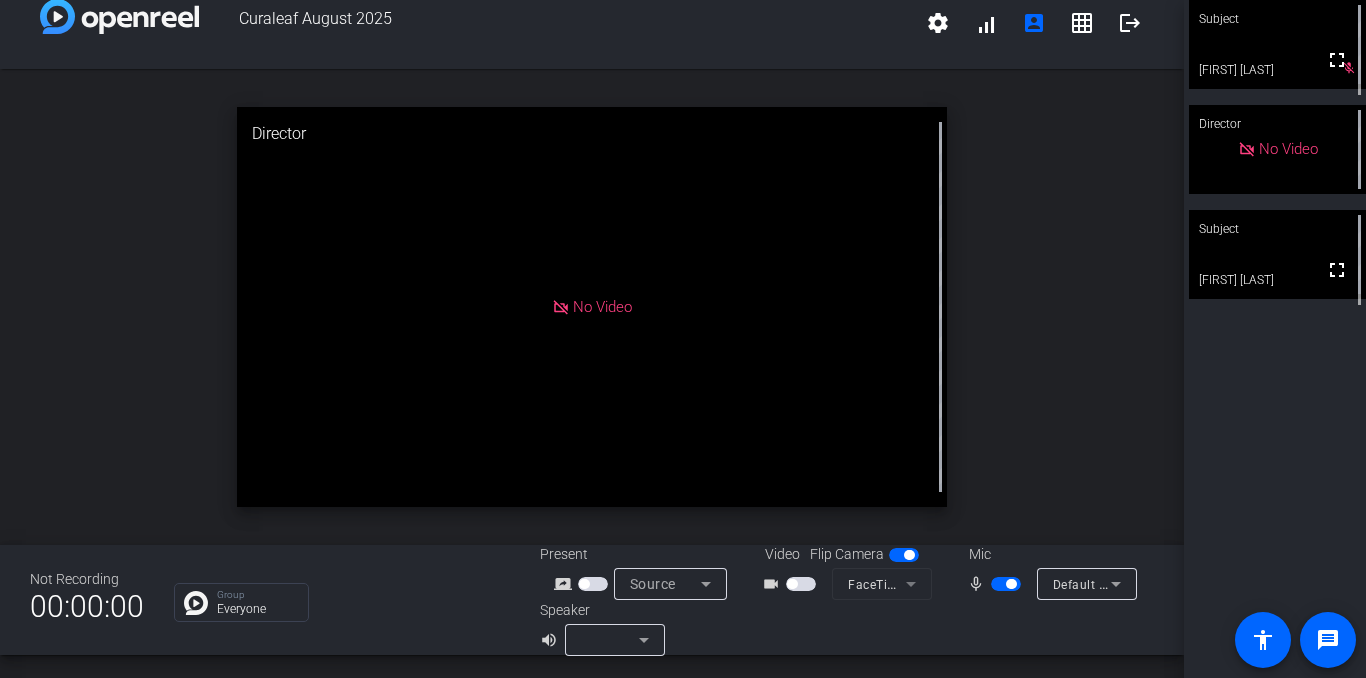 click on "mic_none" at bounding box center (979, 584) 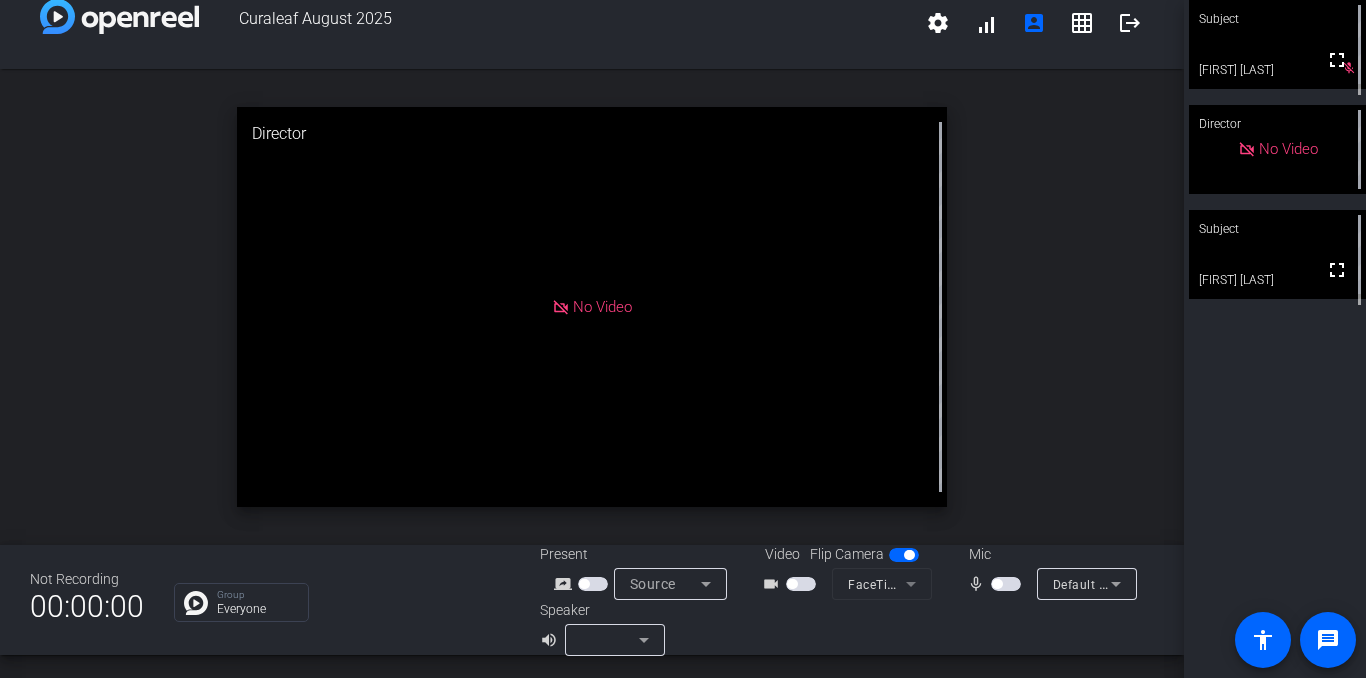 click at bounding box center [997, 584] 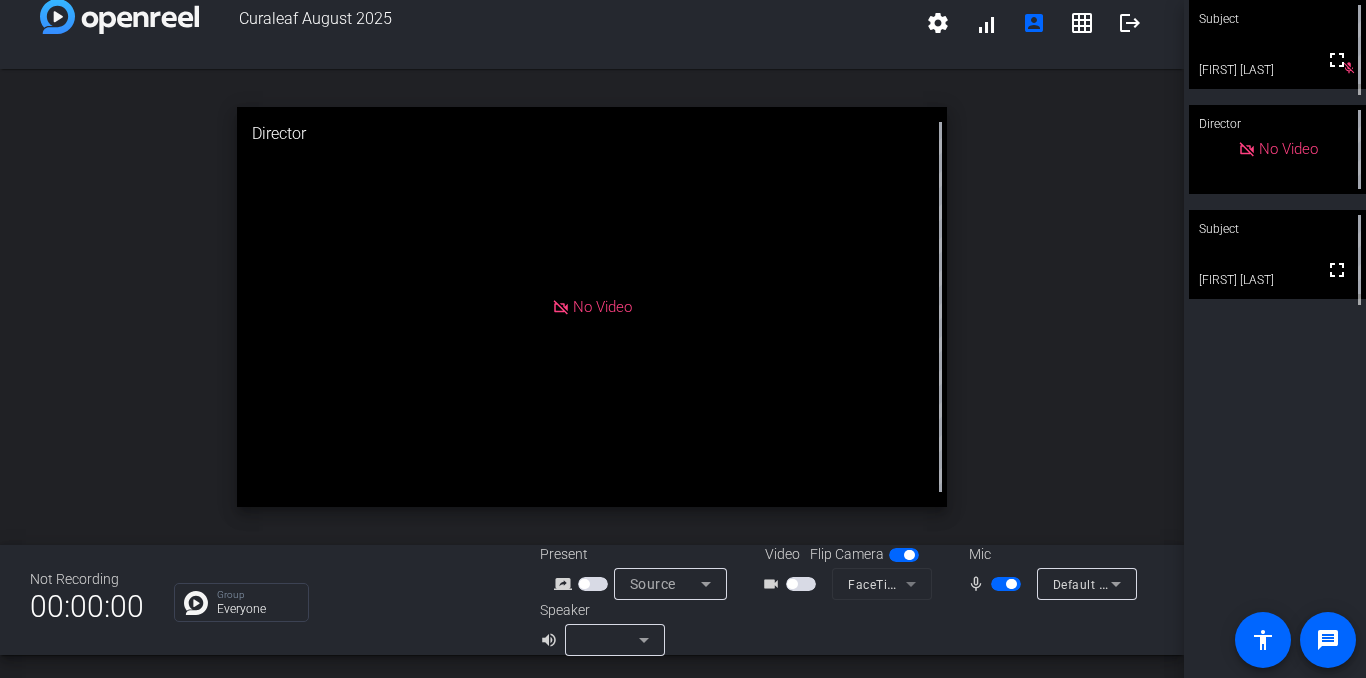 click at bounding box center [1011, 584] 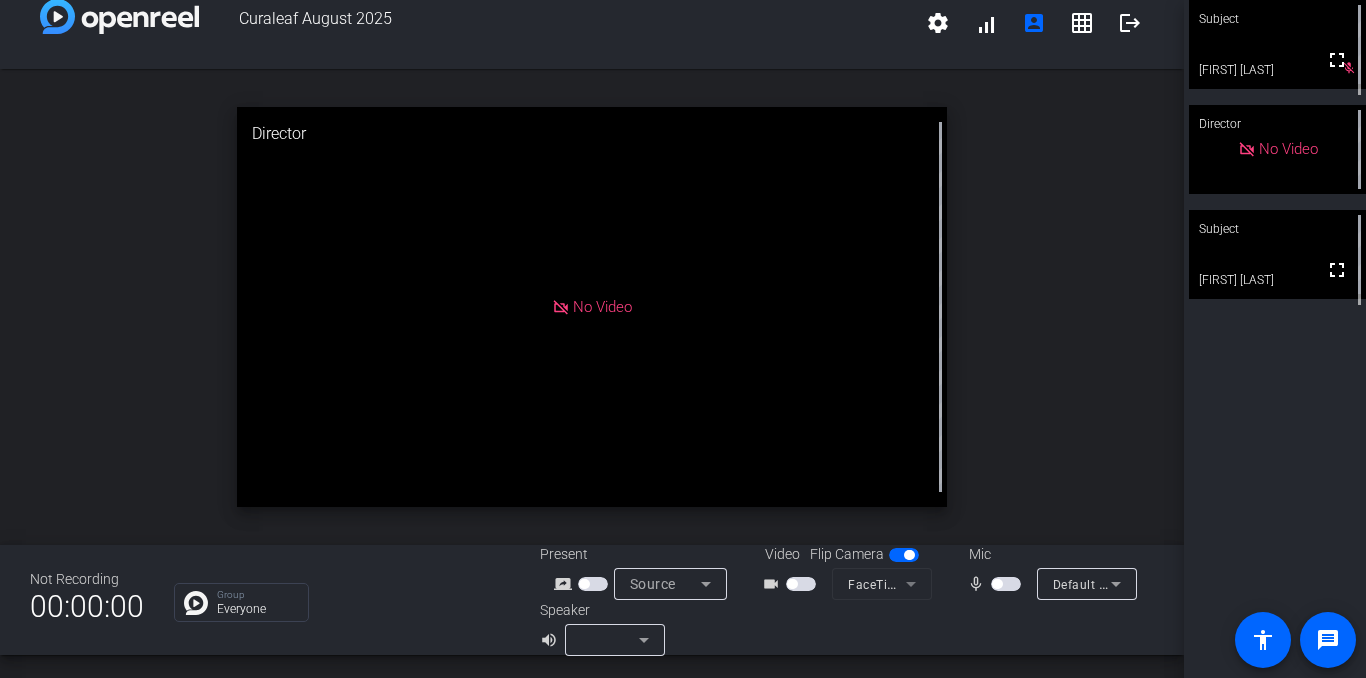 click at bounding box center [1006, 584] 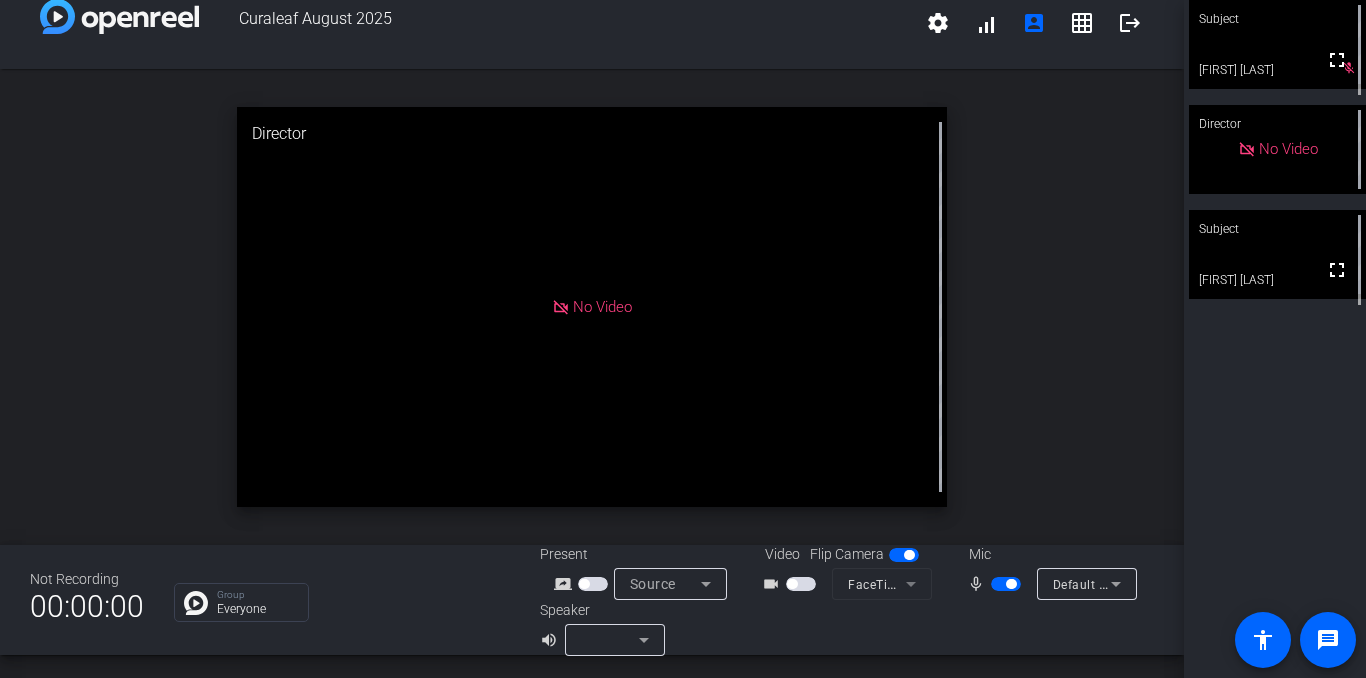 click on "mic_none" at bounding box center [979, 584] 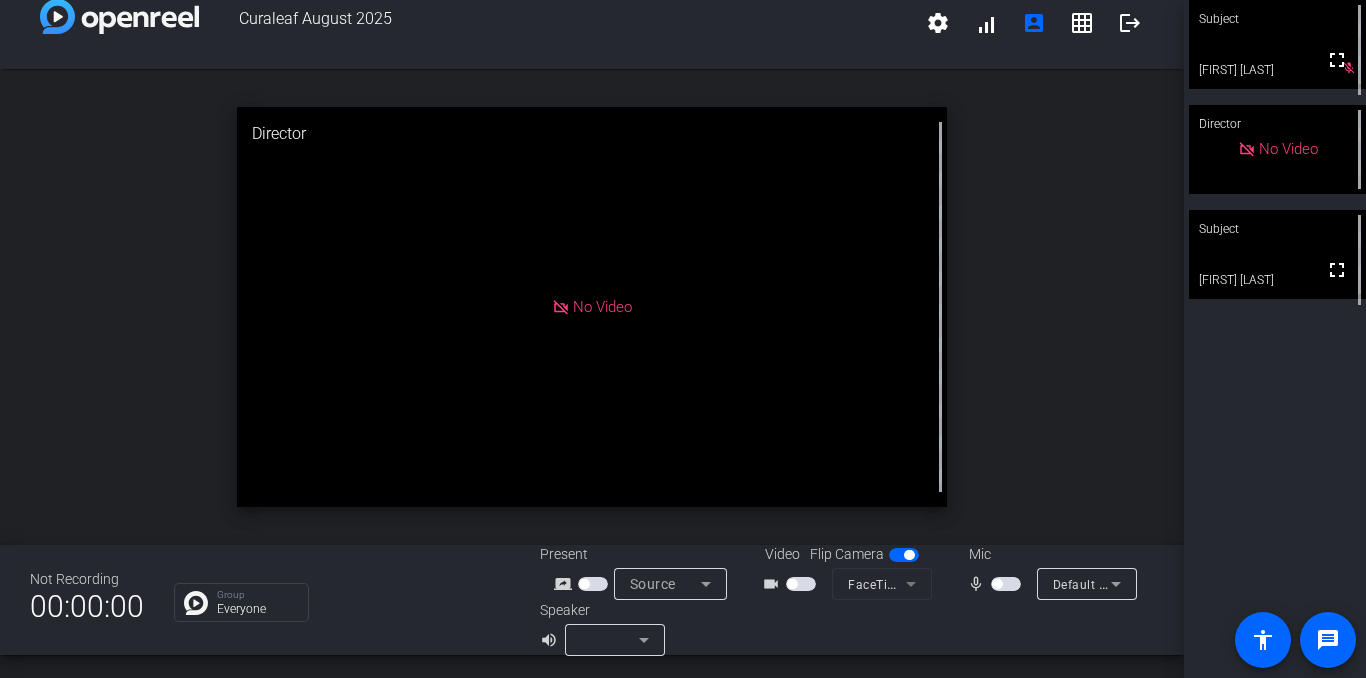 click at bounding box center (997, 584) 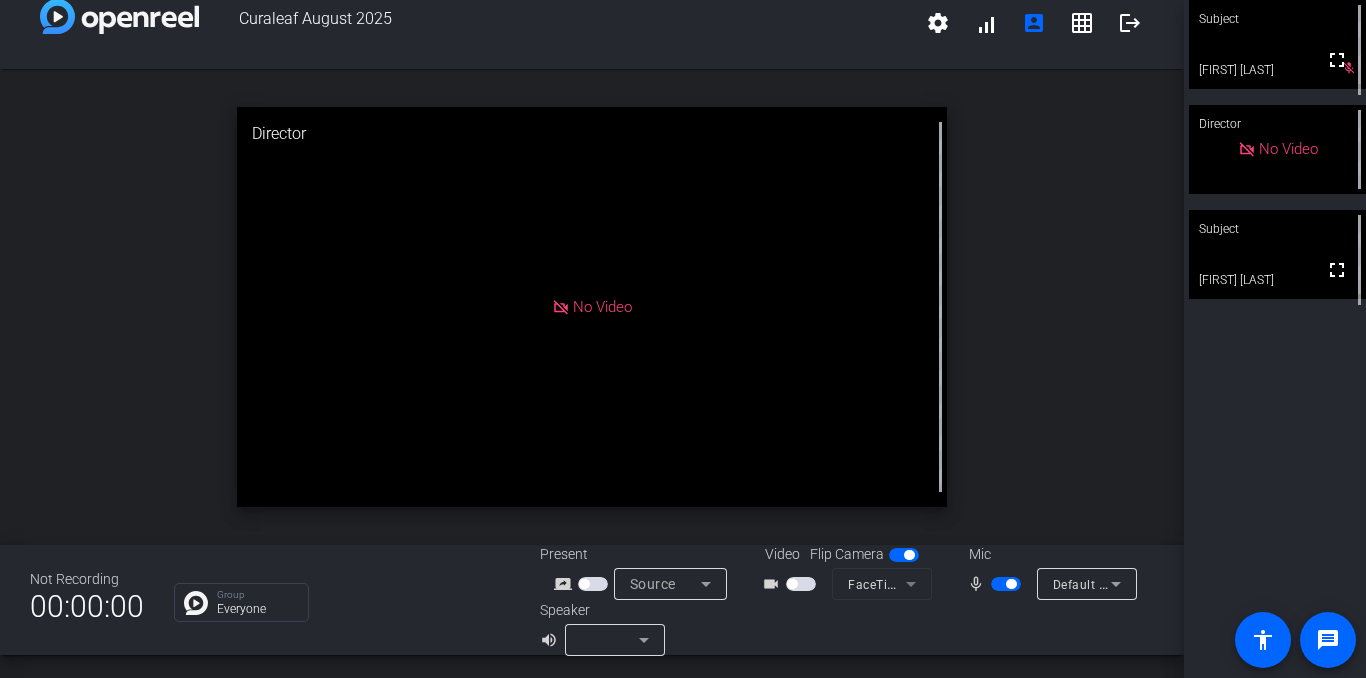 click at bounding box center (1011, 584) 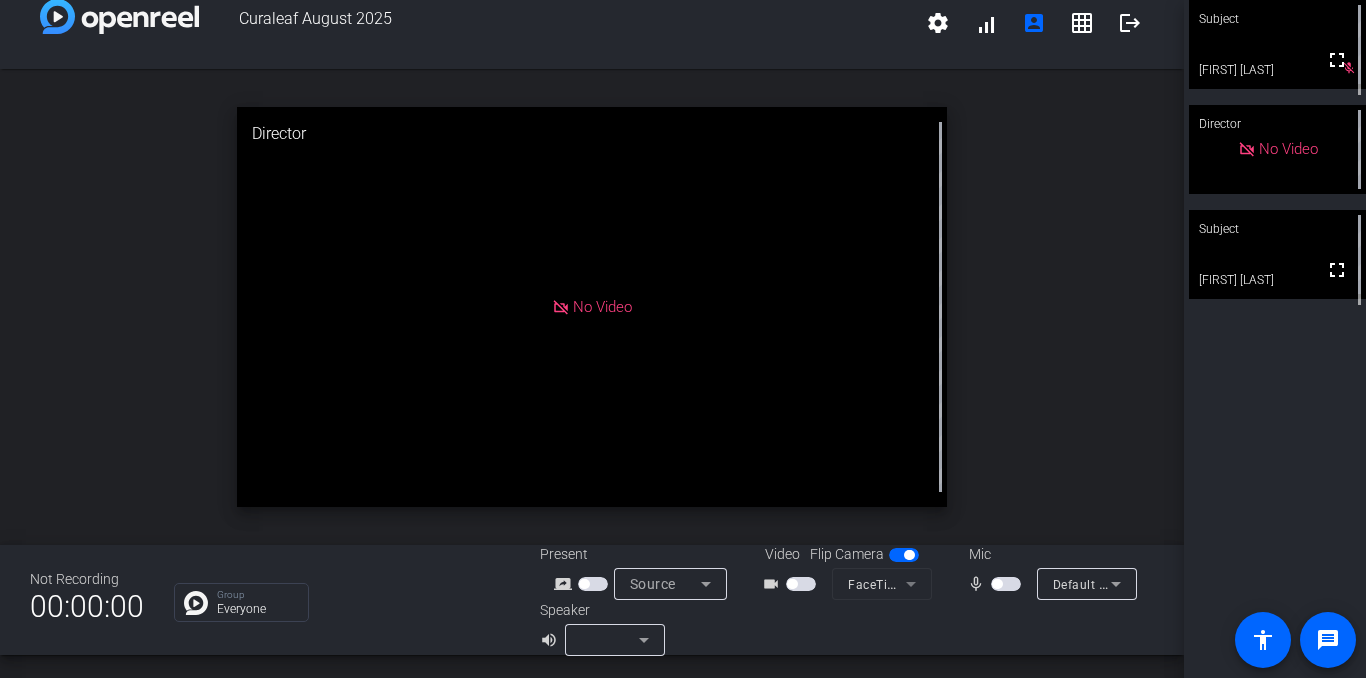 click at bounding box center (1006, 584) 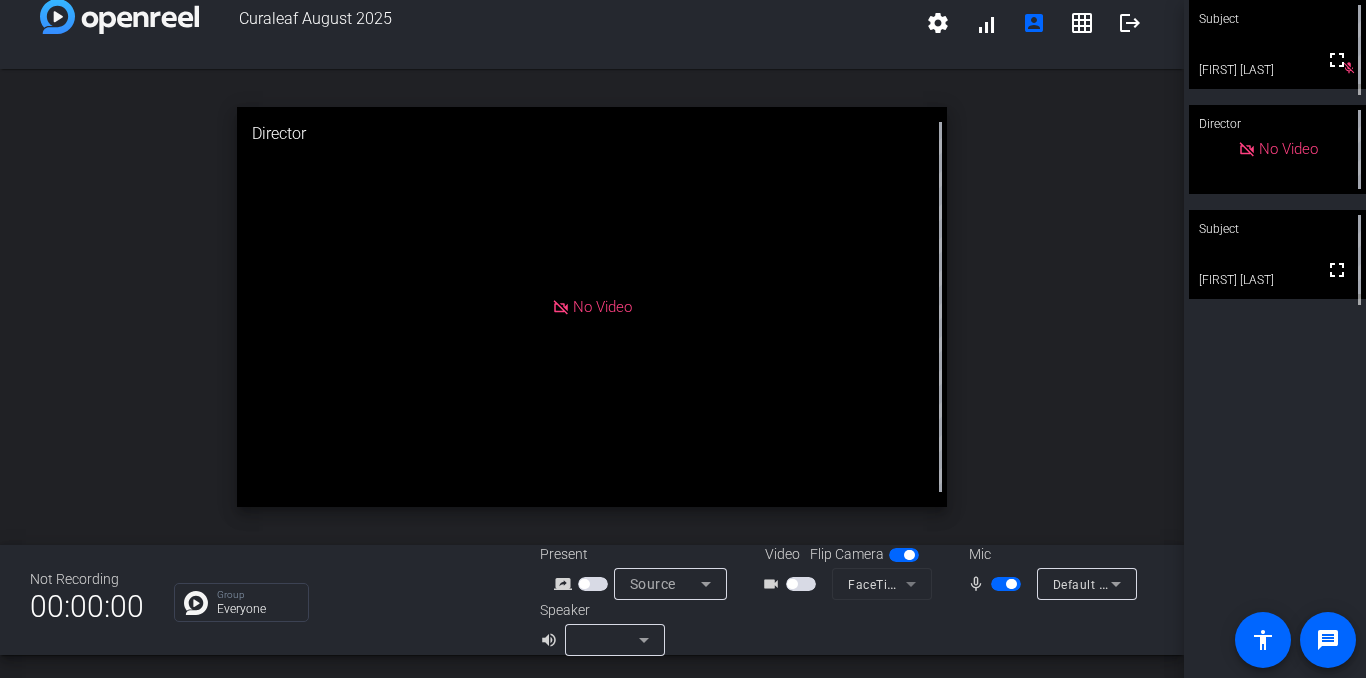 click on "mic_none" at bounding box center [979, 584] 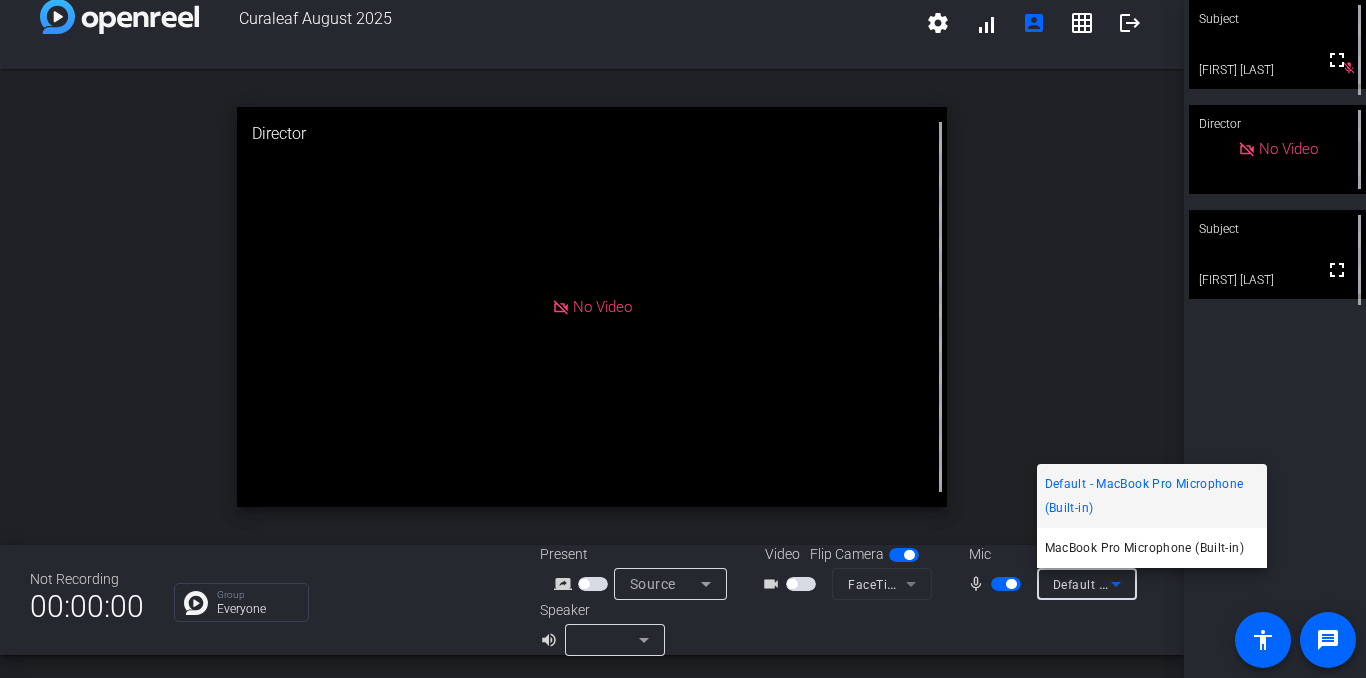 click at bounding box center [683, 339] 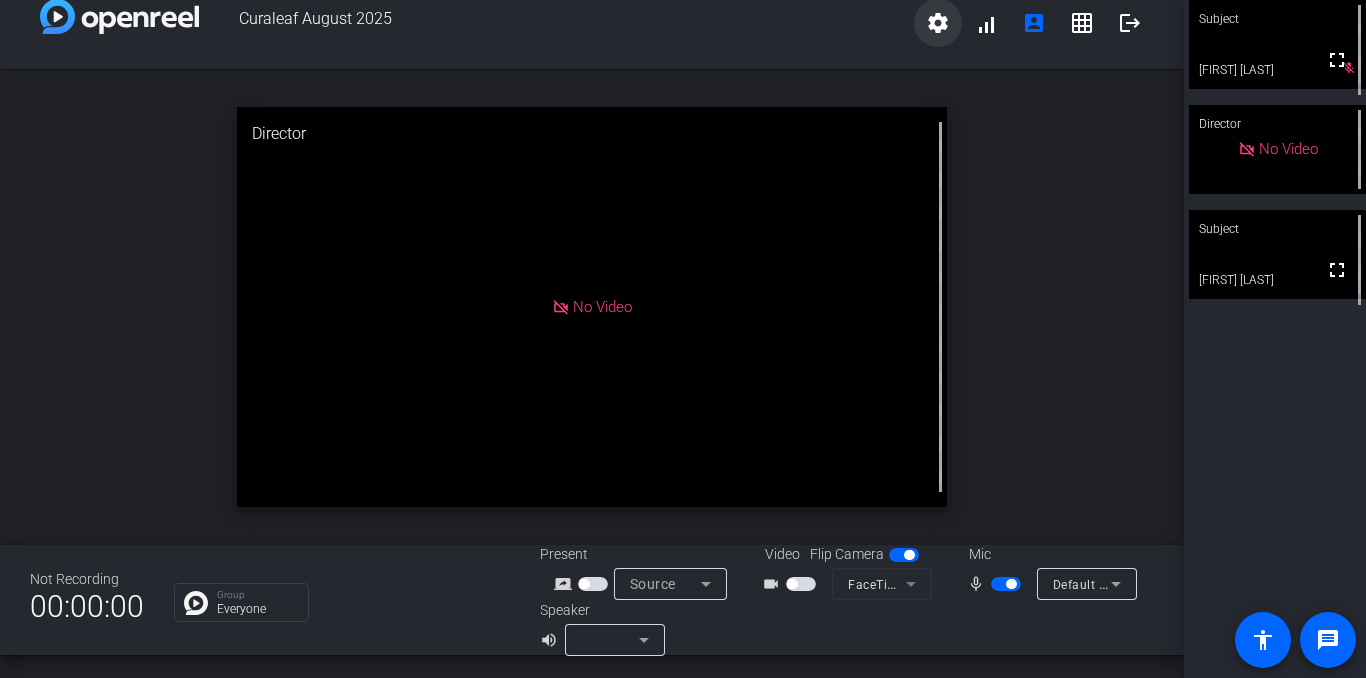click on "settings" 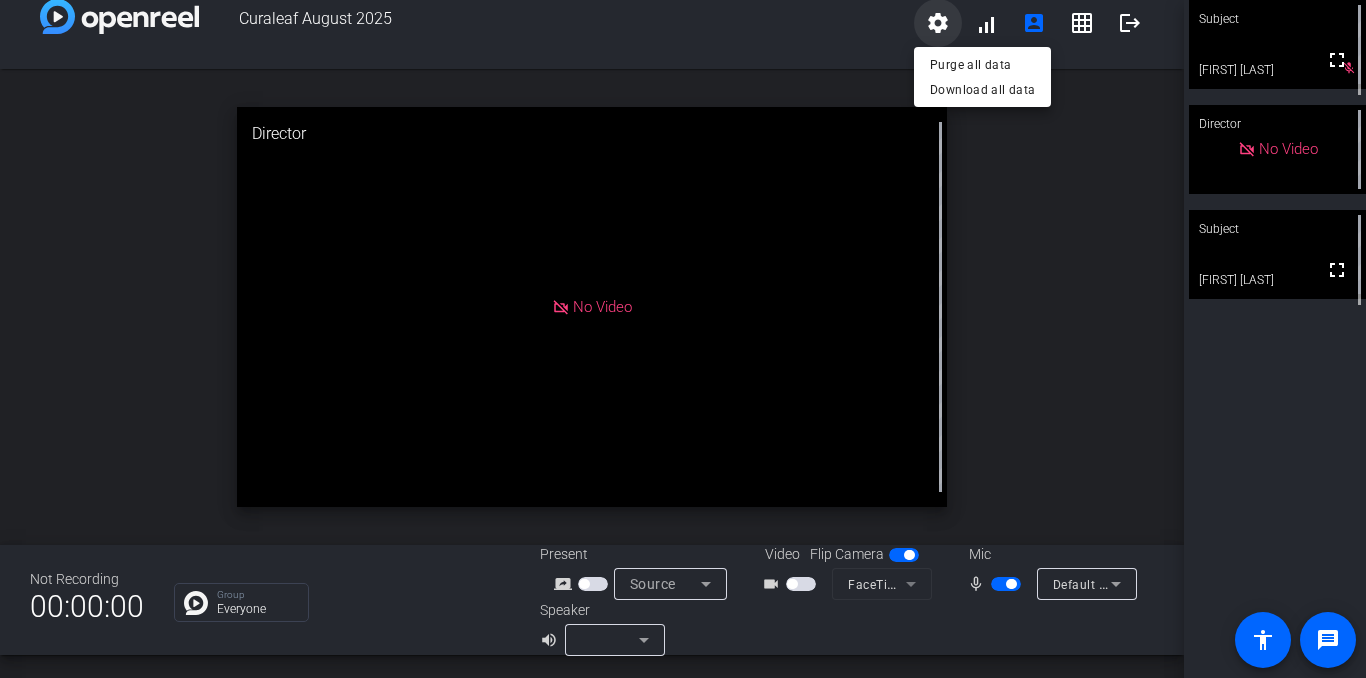 click at bounding box center [683, 339] 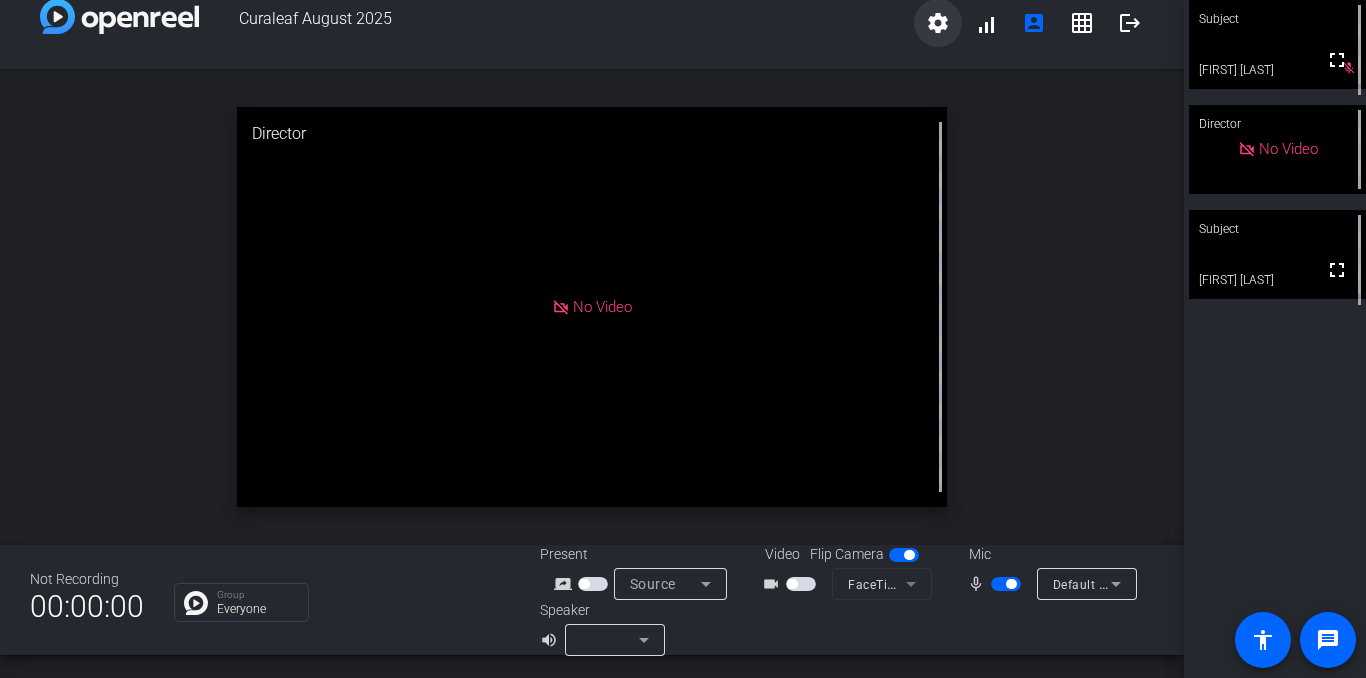 scroll, scrollTop: 22, scrollLeft: 0, axis: vertical 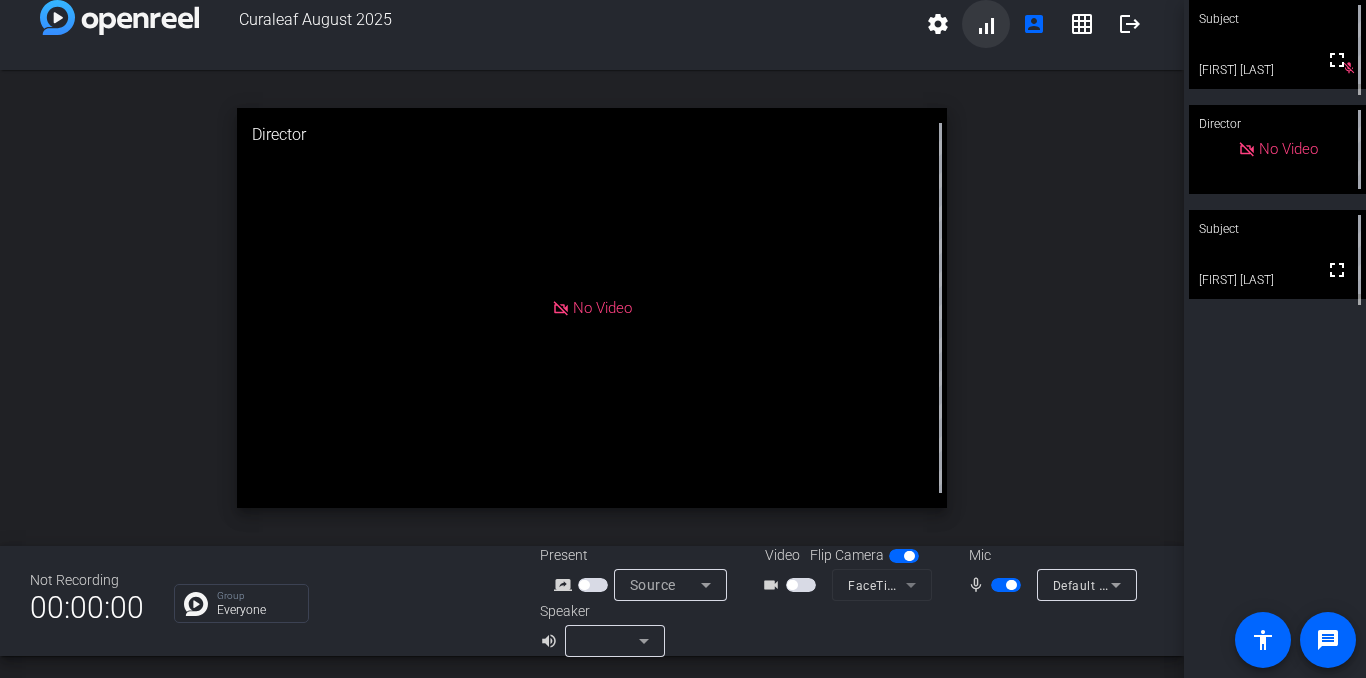 click 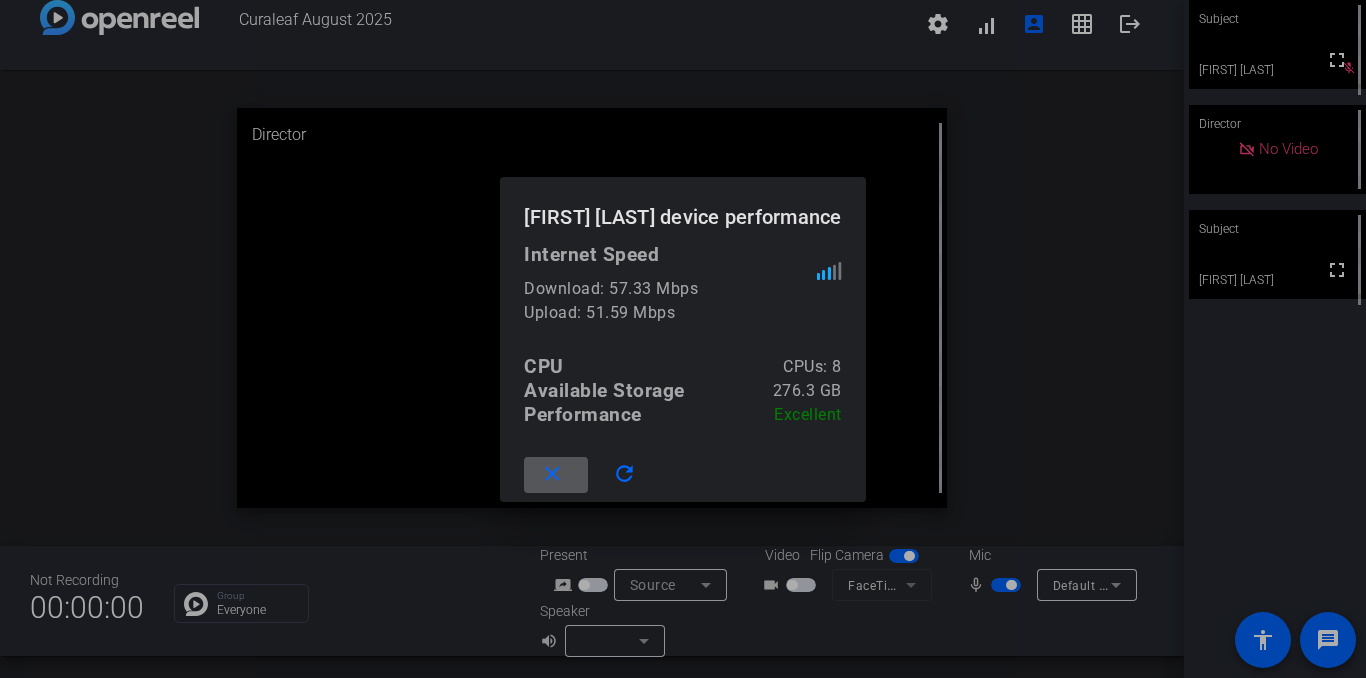 click on "close" at bounding box center (552, 474) 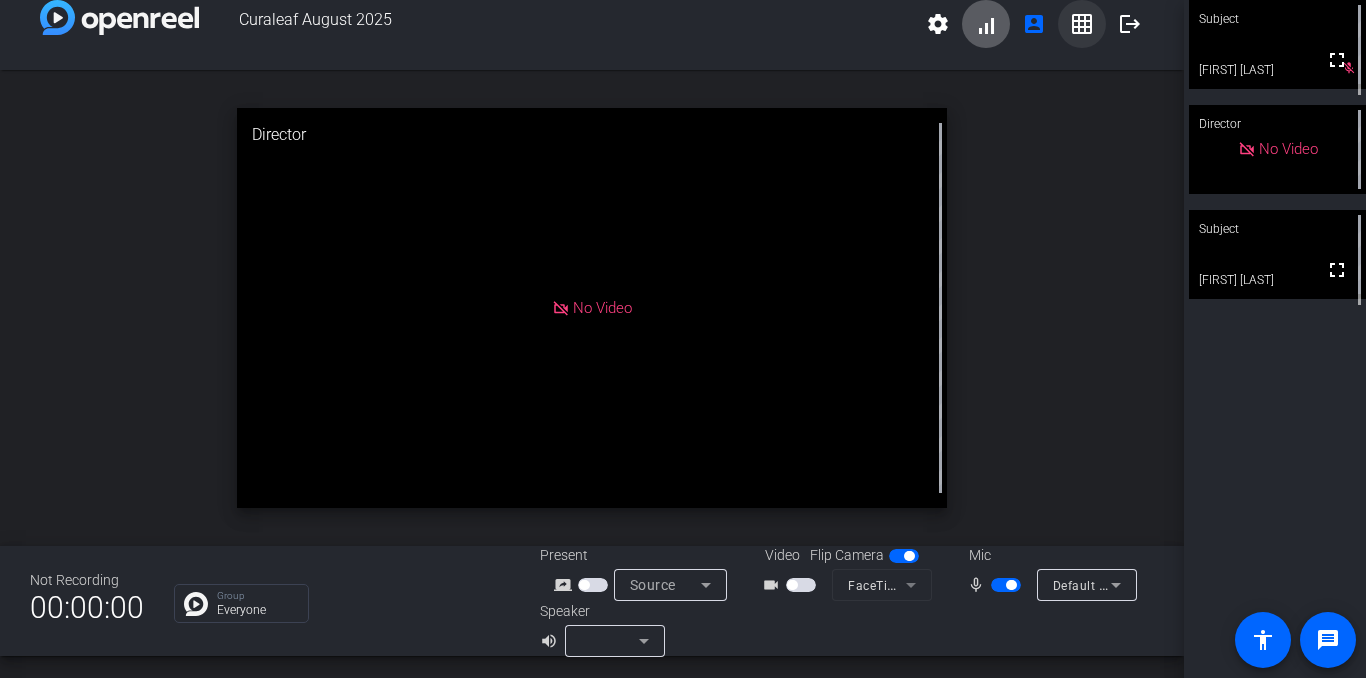 click 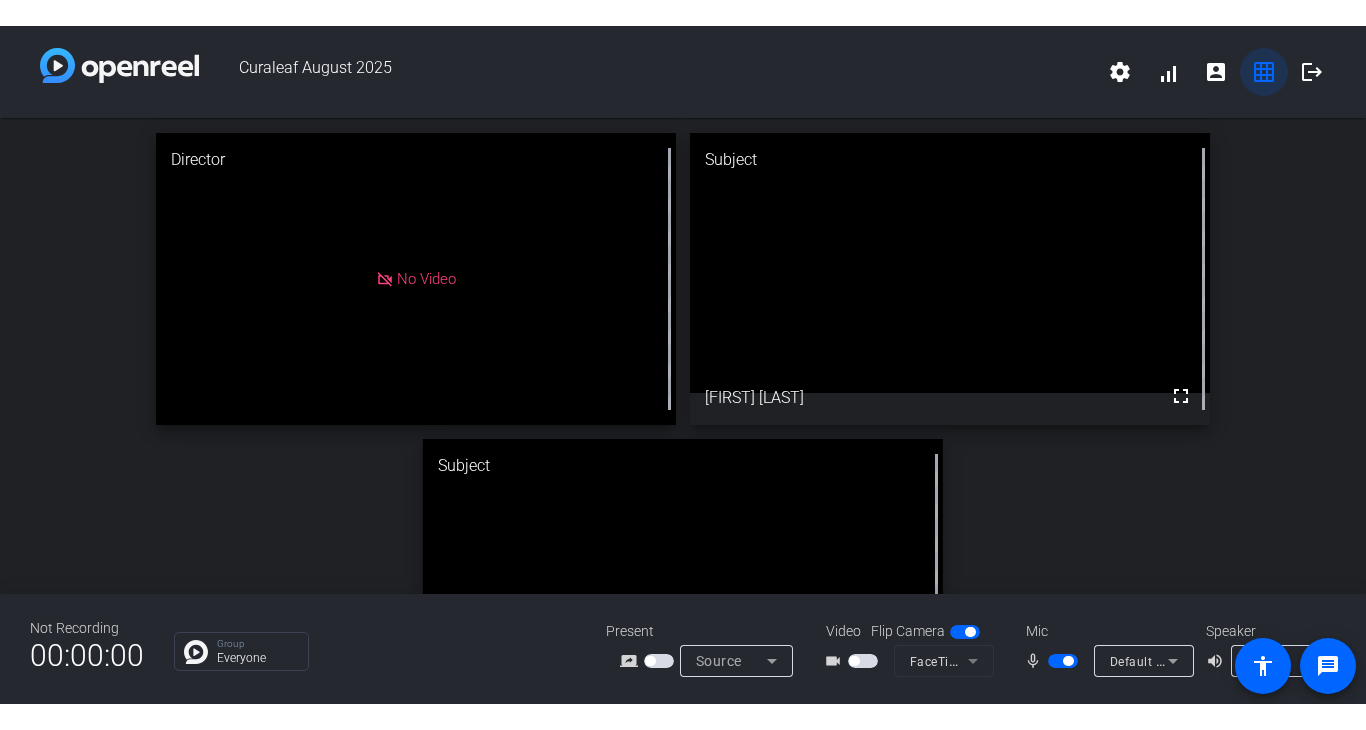 scroll, scrollTop: 0, scrollLeft: 0, axis: both 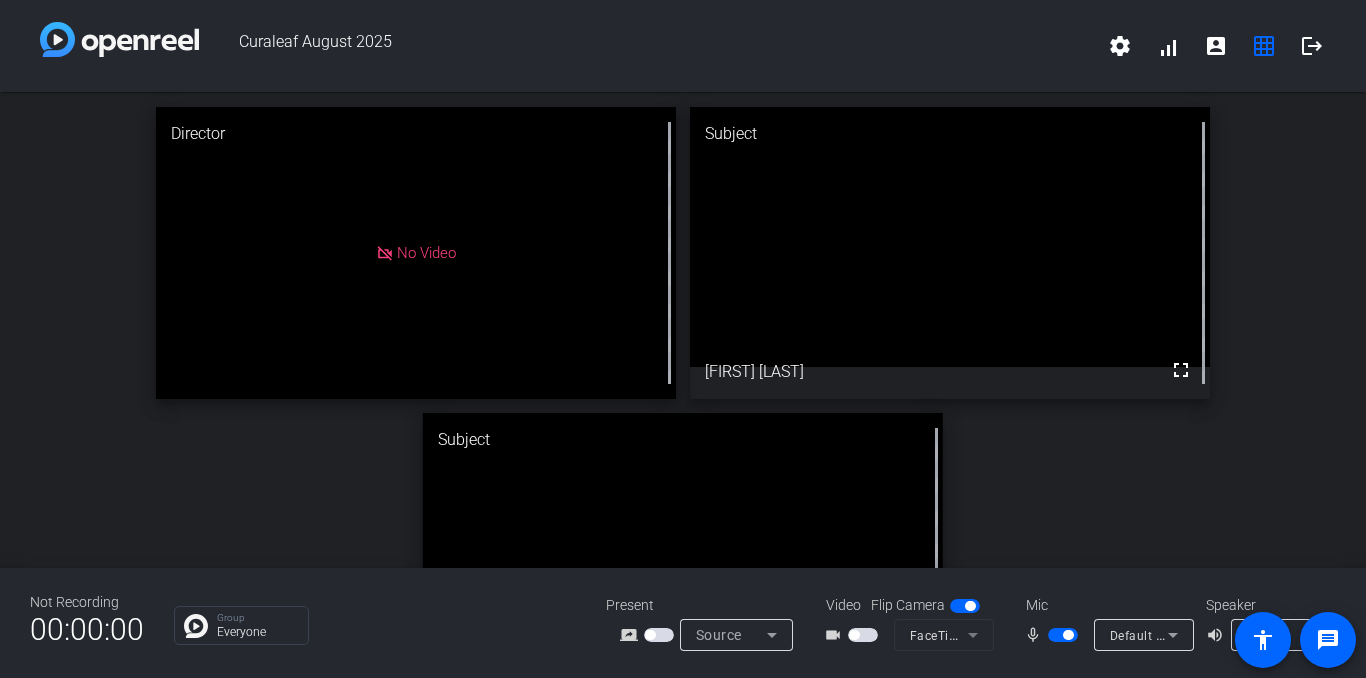 click on "Not Recording  00:00:00  Group  Everyone Present screen_share_outline Source Video Flip Camera videocam_outline FaceTime HD Camera (3A71:F4B5) Mic mic_none Default - MacBook Pro Microphone (Built-in) Speaker volume_up" 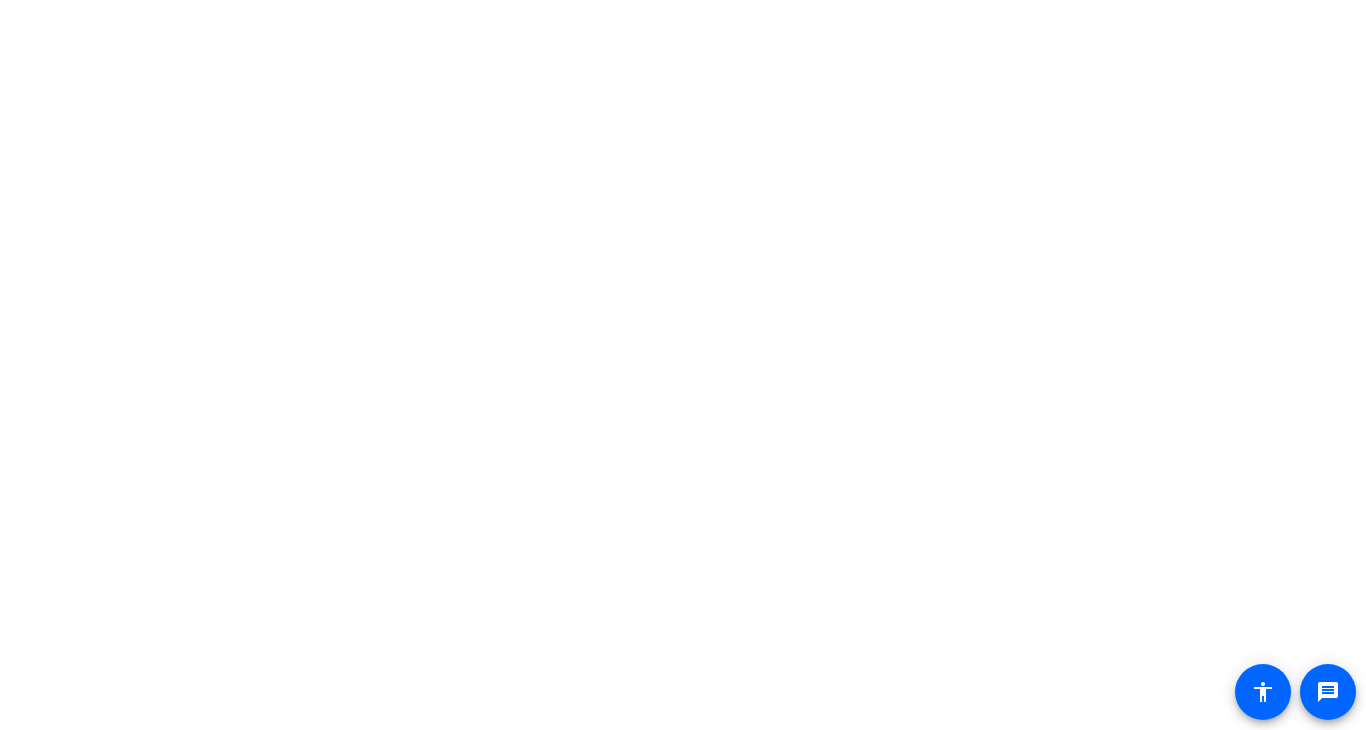 scroll, scrollTop: 0, scrollLeft: 0, axis: both 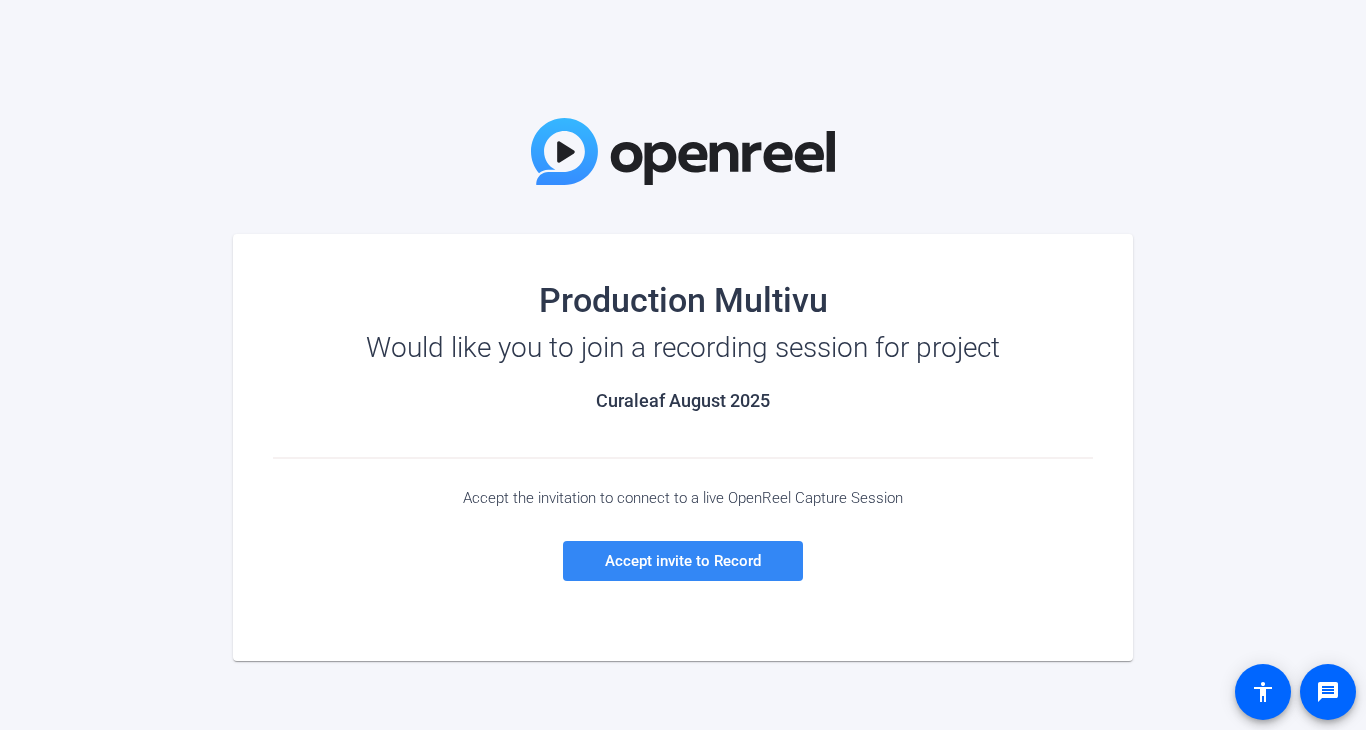 click 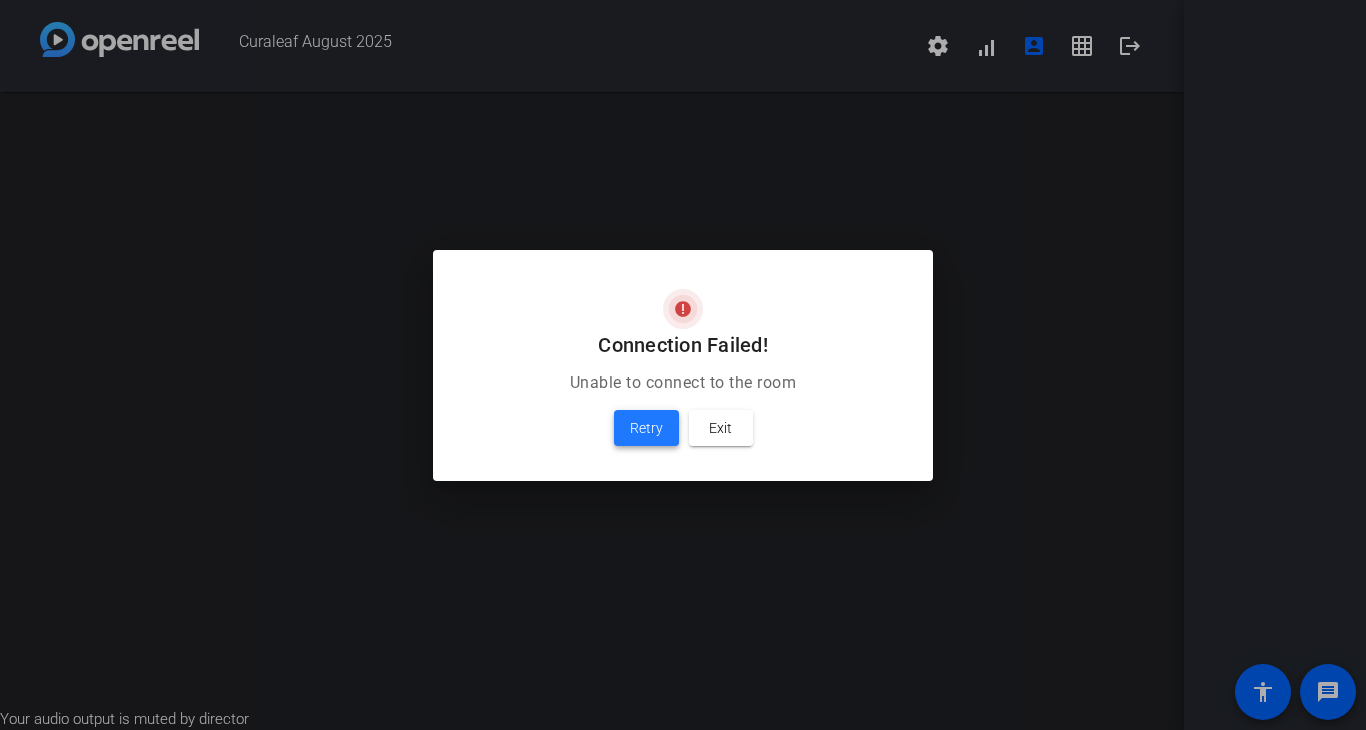 click on "Retry" at bounding box center (646, 428) 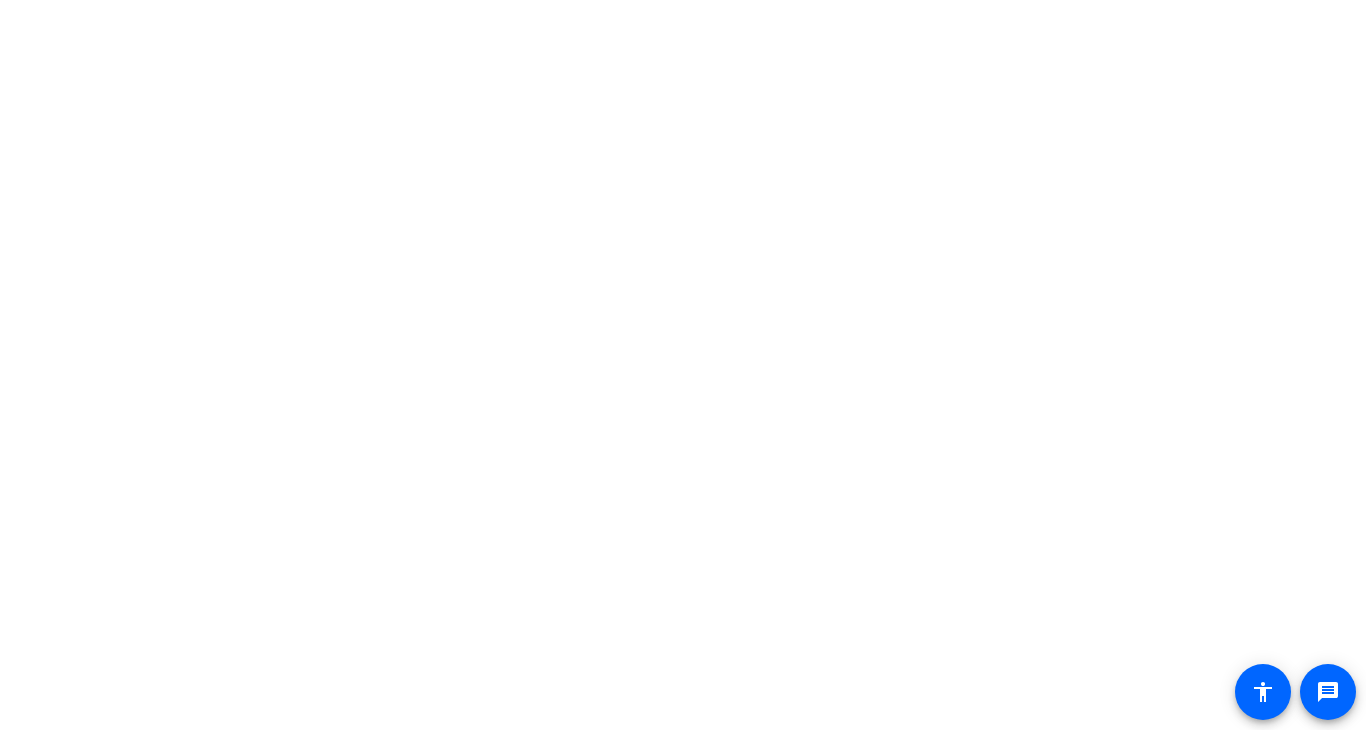 scroll, scrollTop: 0, scrollLeft: 0, axis: both 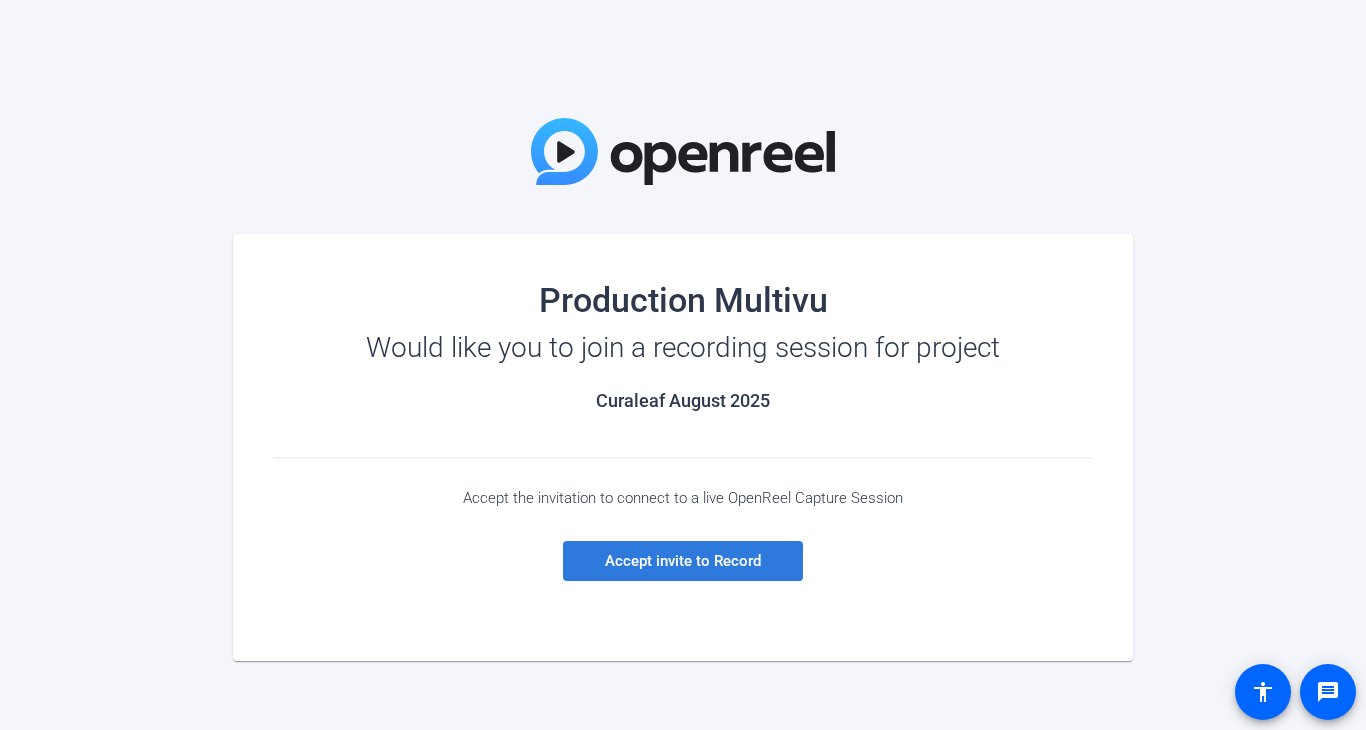 click on "Accept invite to Record" 